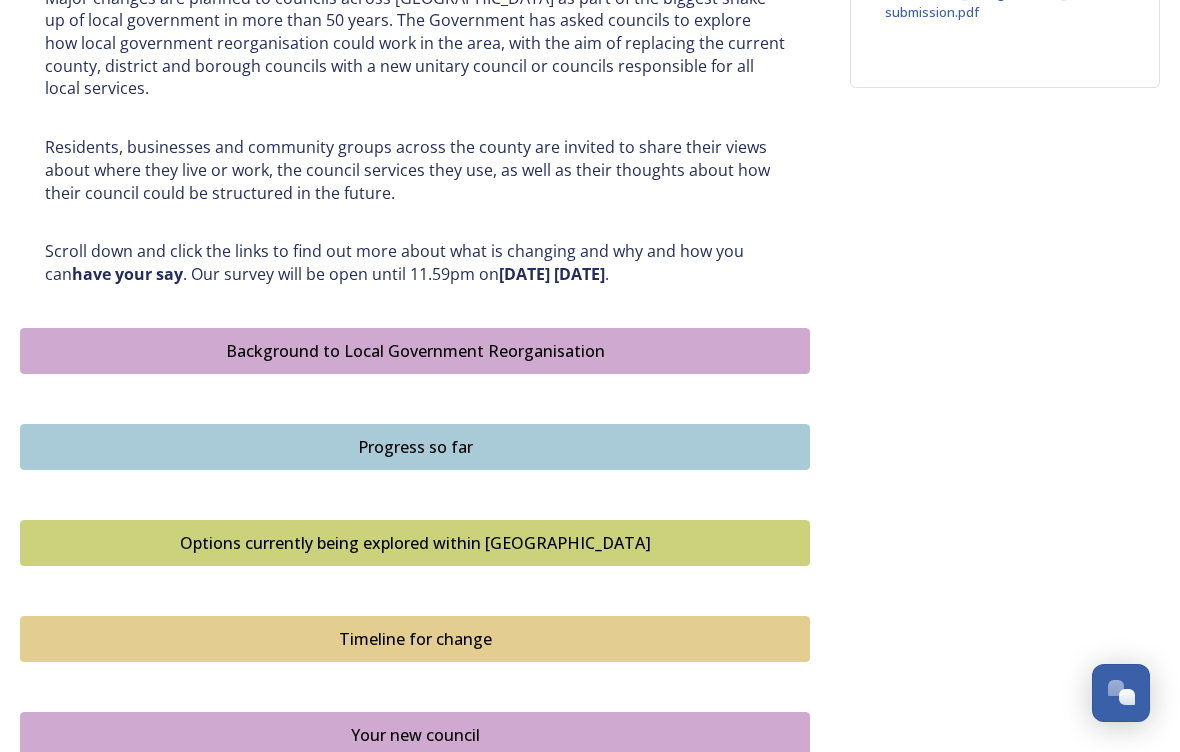 scroll, scrollTop: 914, scrollLeft: 0, axis: vertical 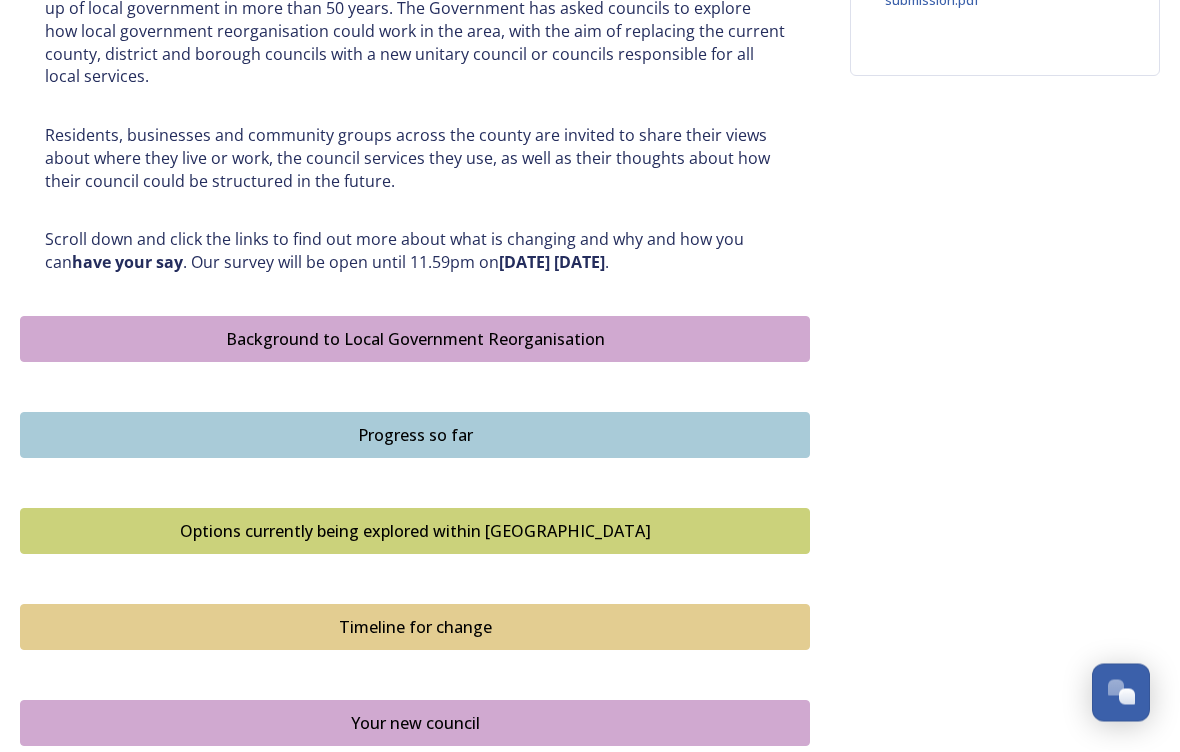 click on "Background to Local Government Reorganisation" at bounding box center (415, 340) 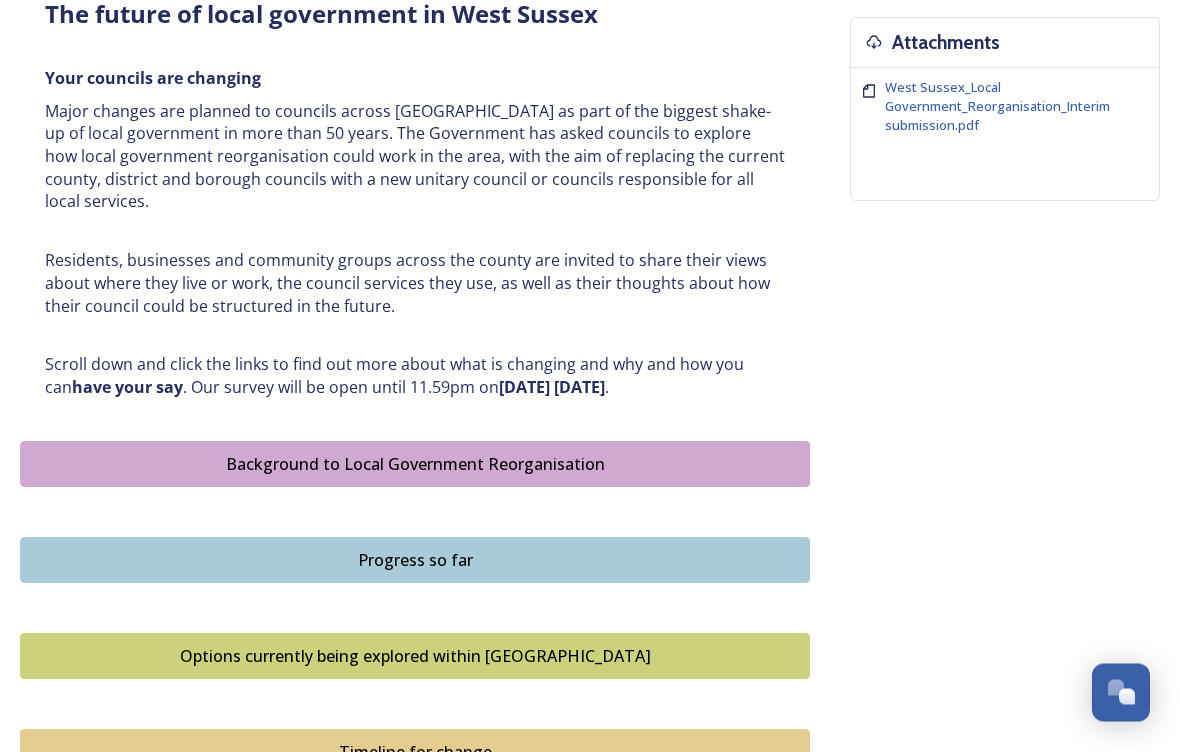 scroll, scrollTop: 792, scrollLeft: 0, axis: vertical 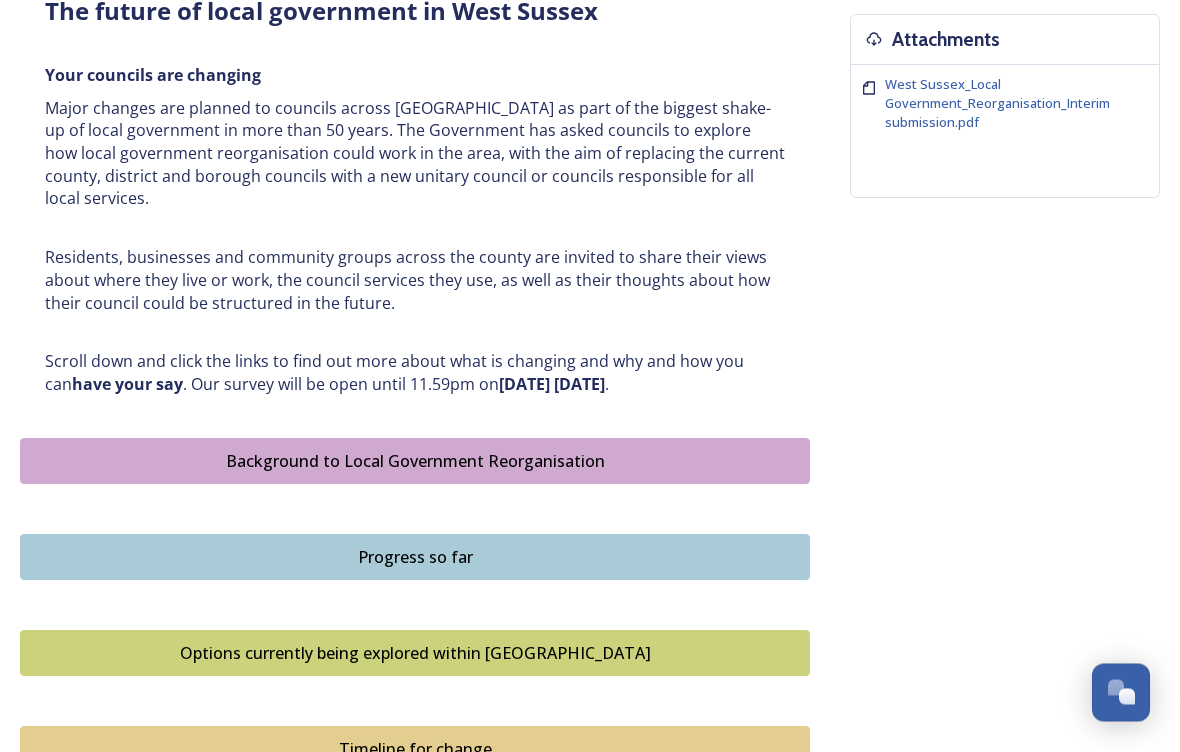 click on "Options currently being explored within West Sussex" at bounding box center [415, 654] 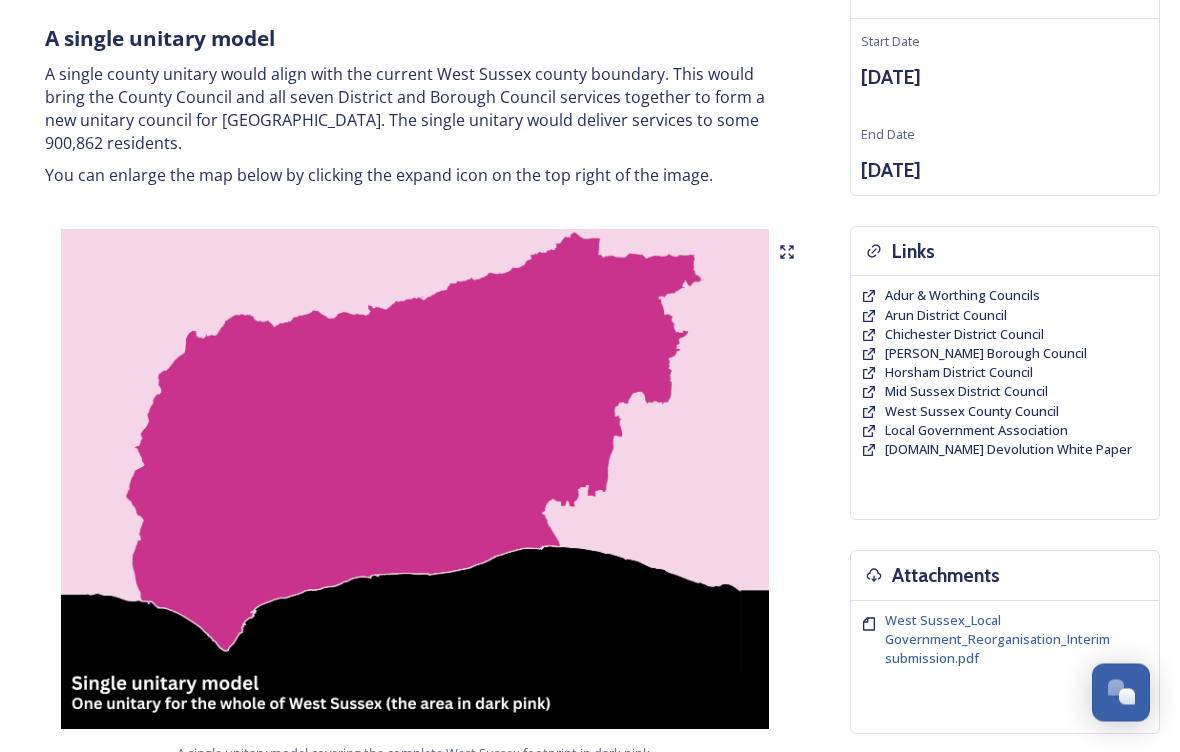 scroll, scrollTop: 257, scrollLeft: 0, axis: vertical 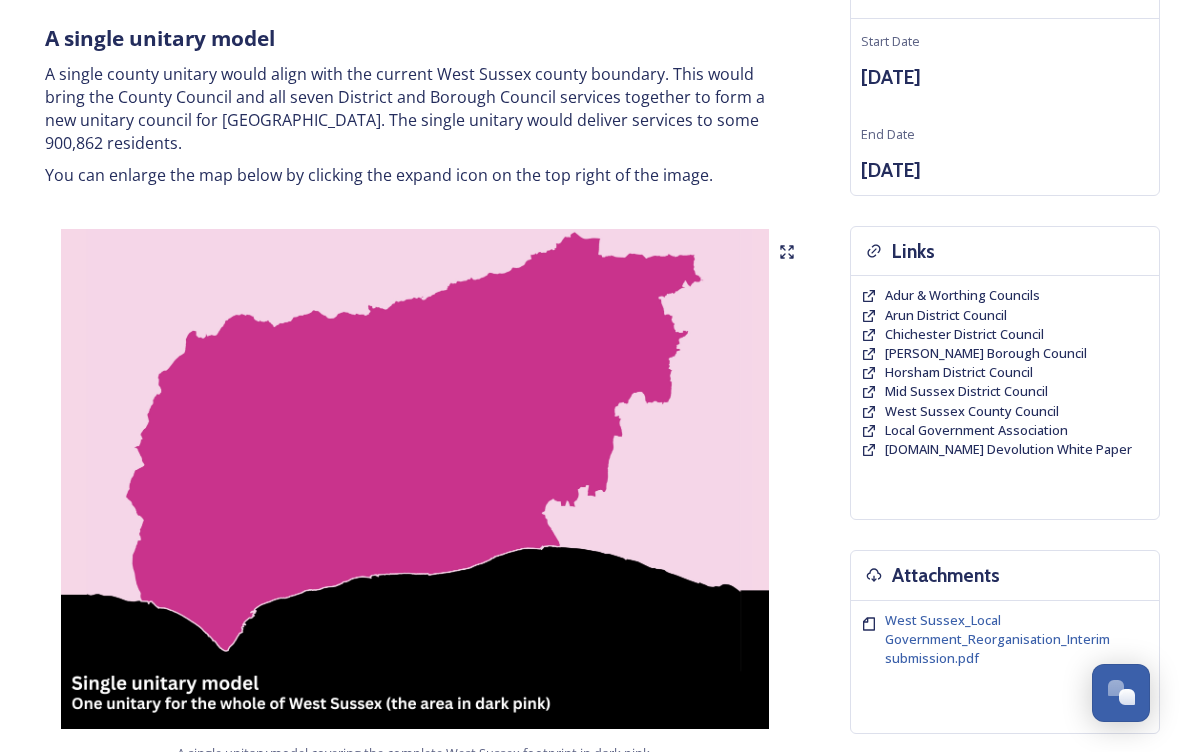 click at bounding box center [415, 479] 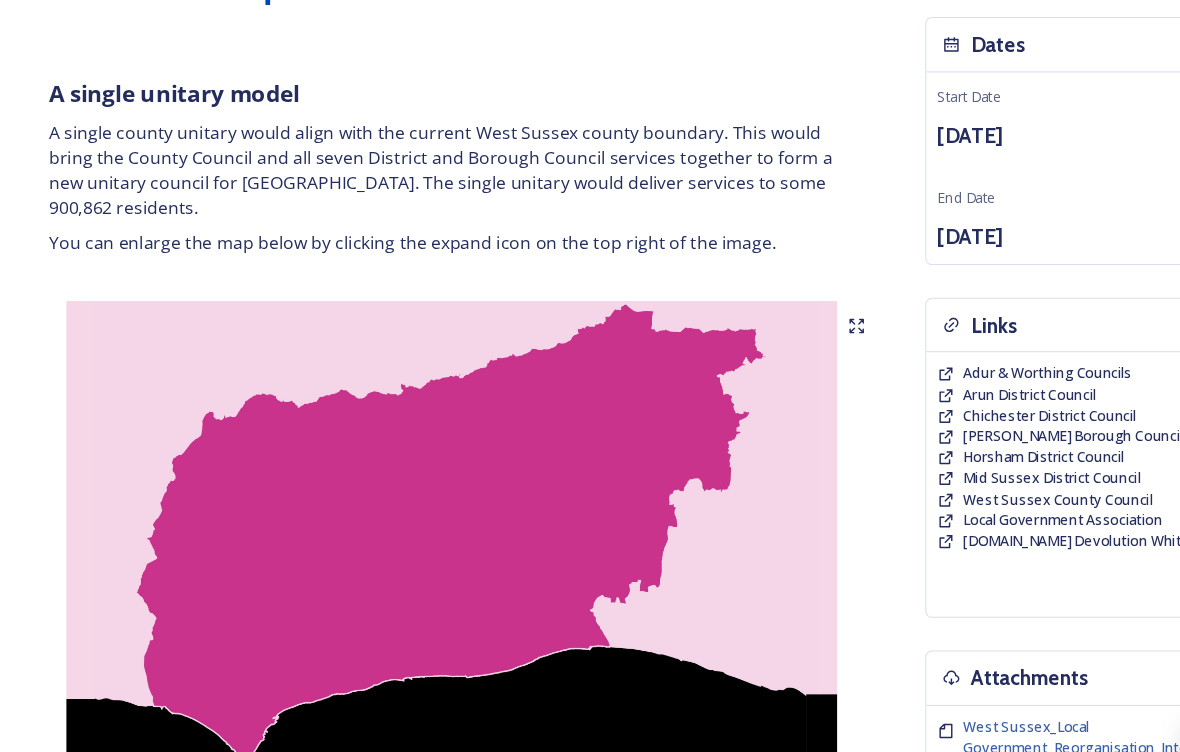 scroll, scrollTop: 201, scrollLeft: 0, axis: vertical 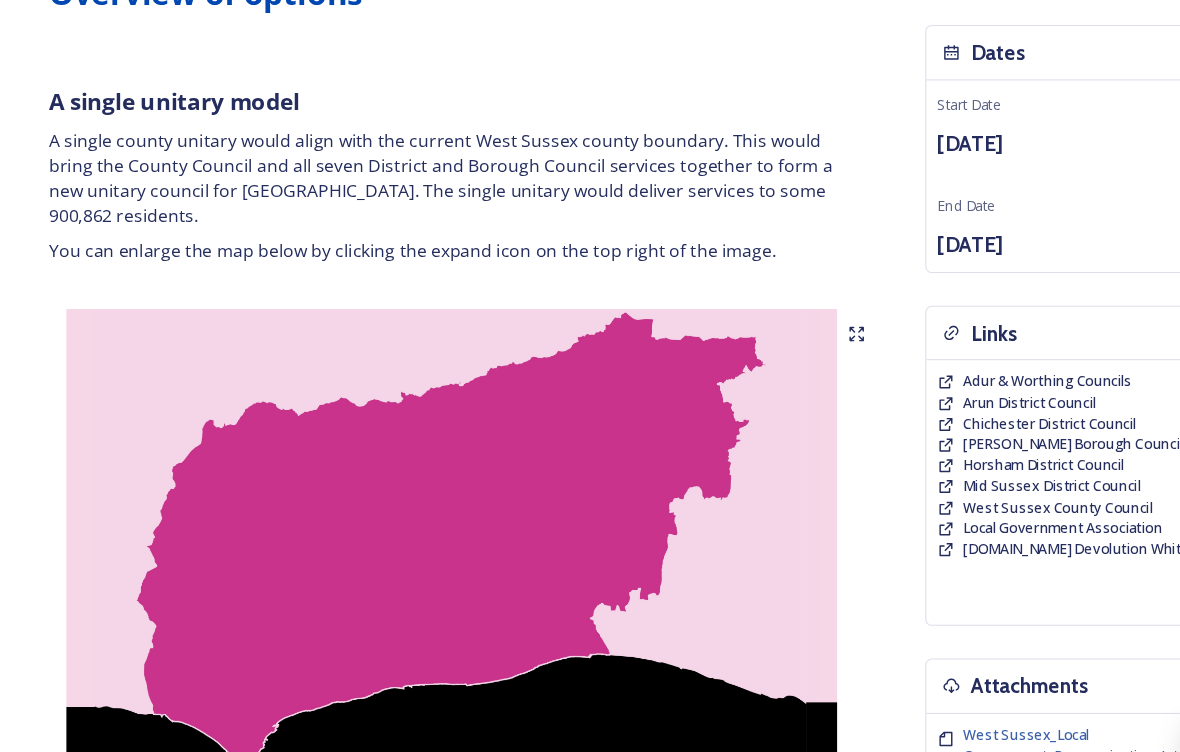 click at bounding box center (415, 535) 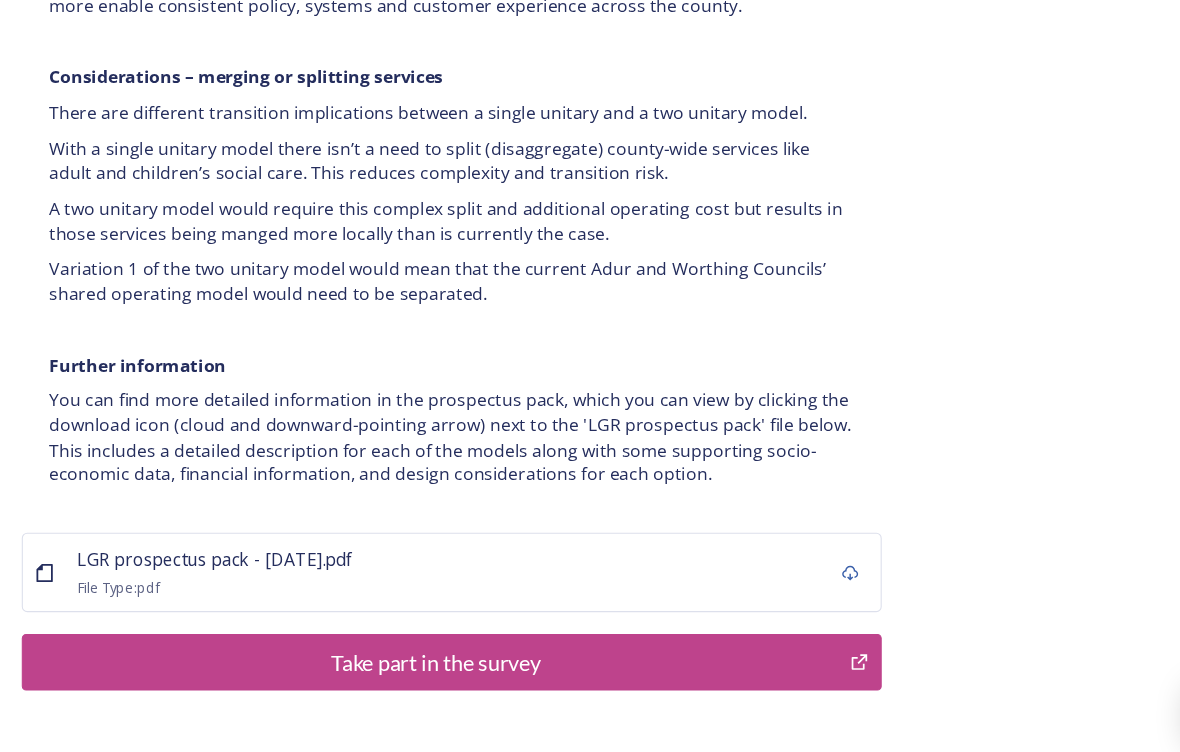 scroll, scrollTop: 3975, scrollLeft: 0, axis: vertical 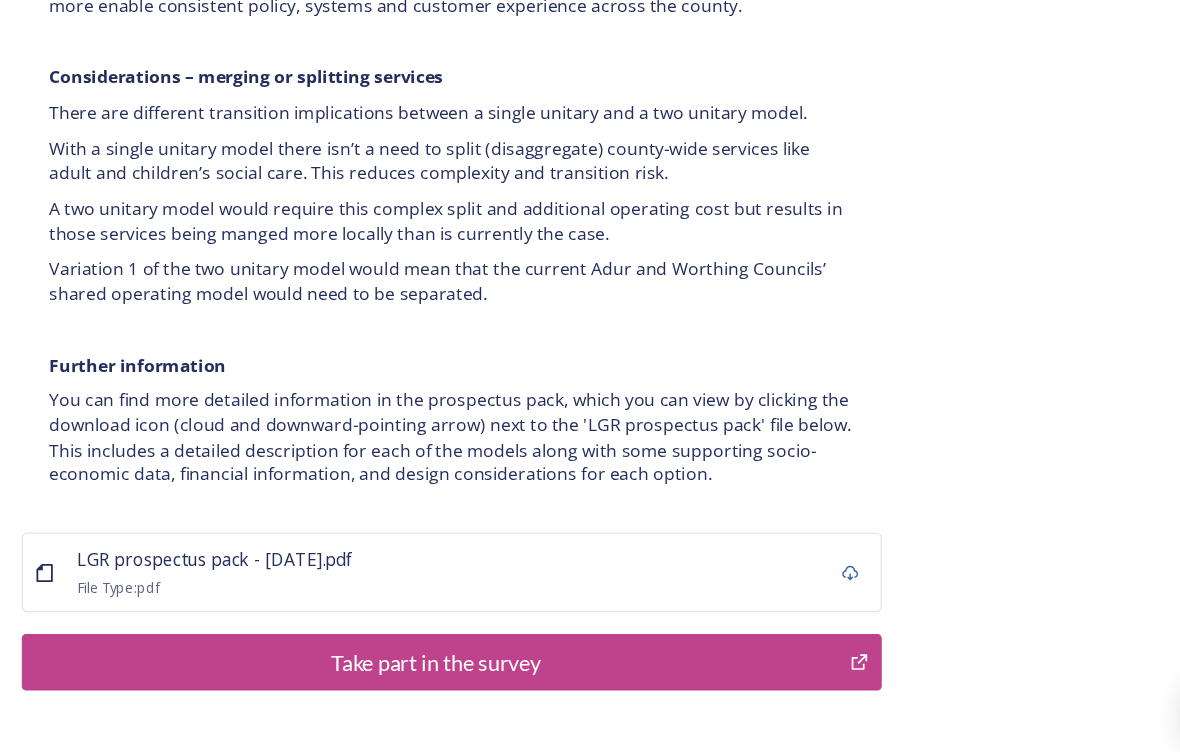 click on "Take part in the survey" at bounding box center (400, 646) 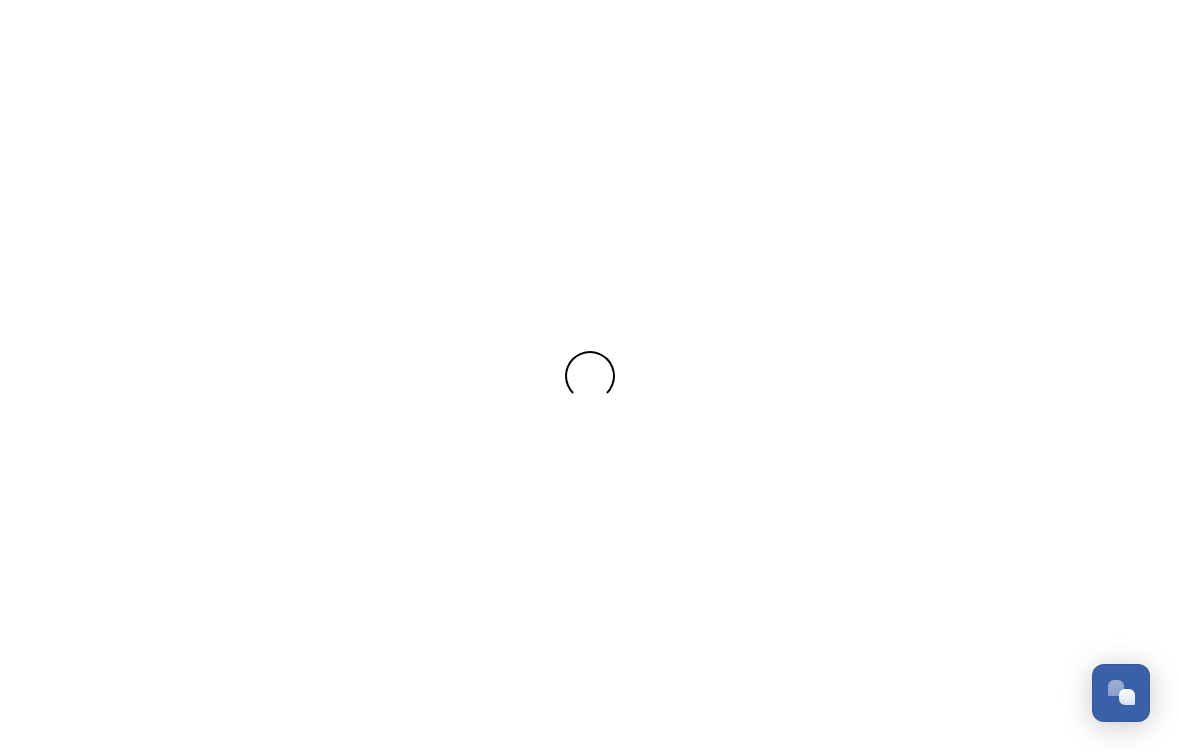 scroll, scrollTop: 0, scrollLeft: 0, axis: both 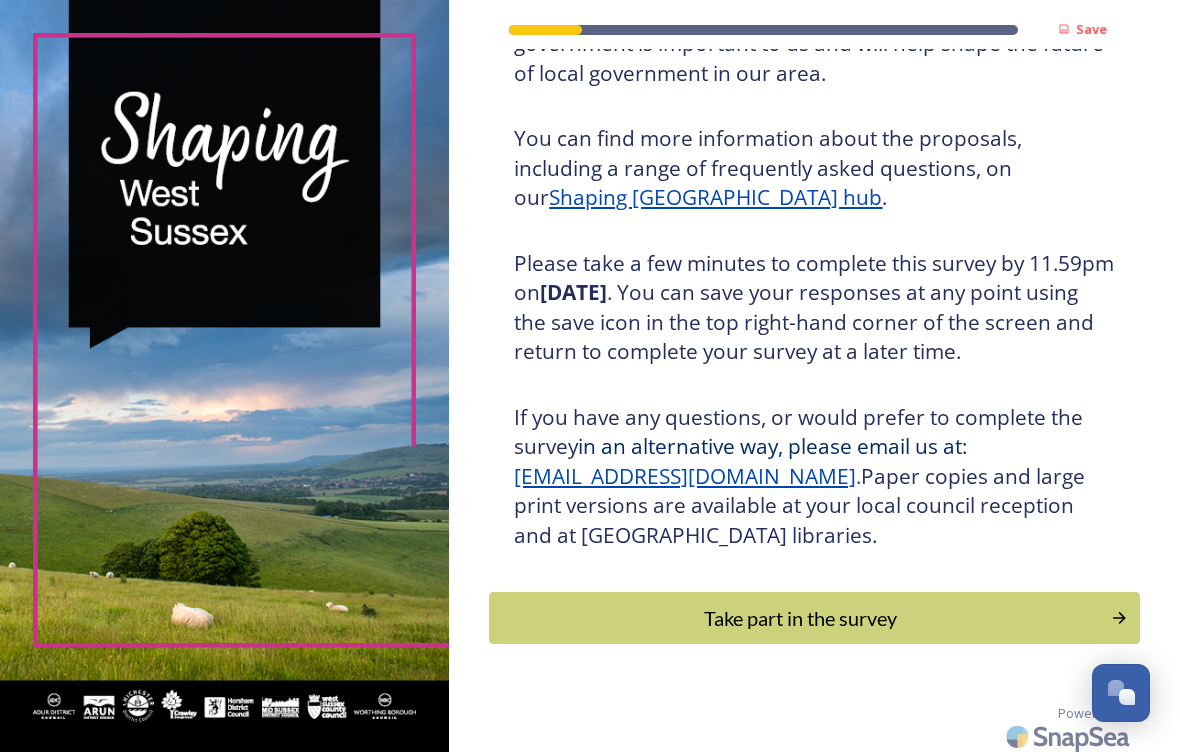 click on "Take part in the survey" at bounding box center (800, 618) 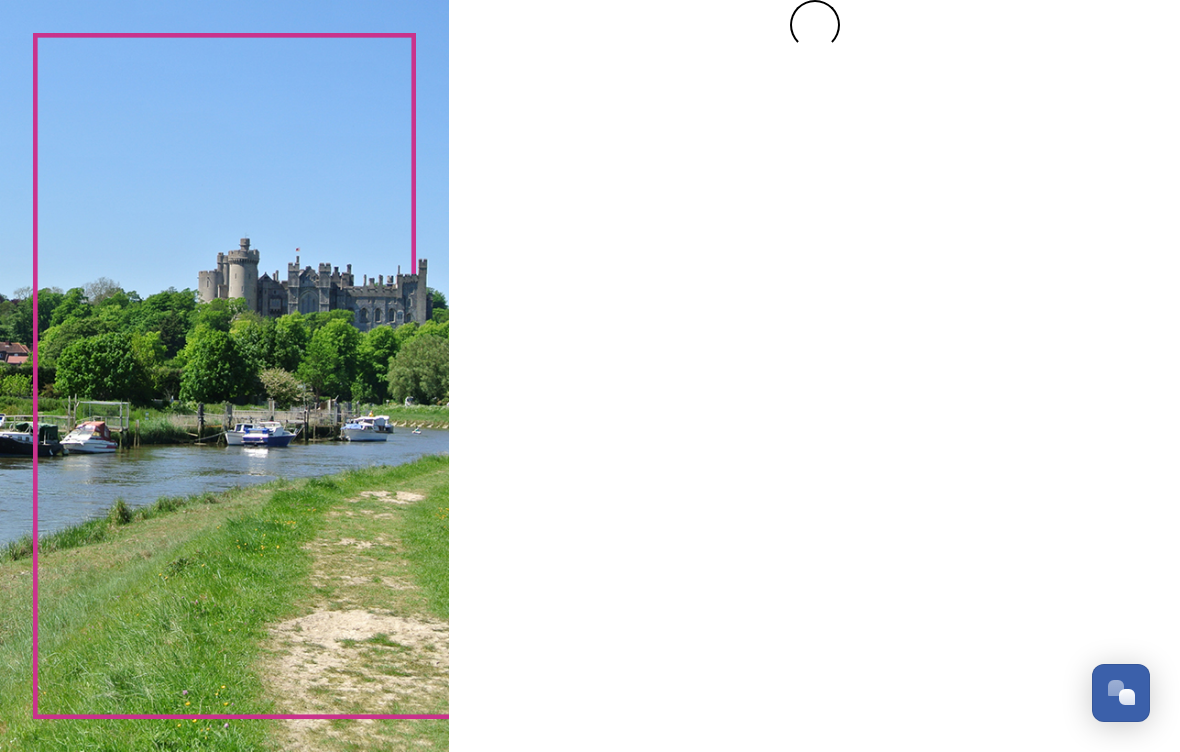 scroll, scrollTop: 0, scrollLeft: 0, axis: both 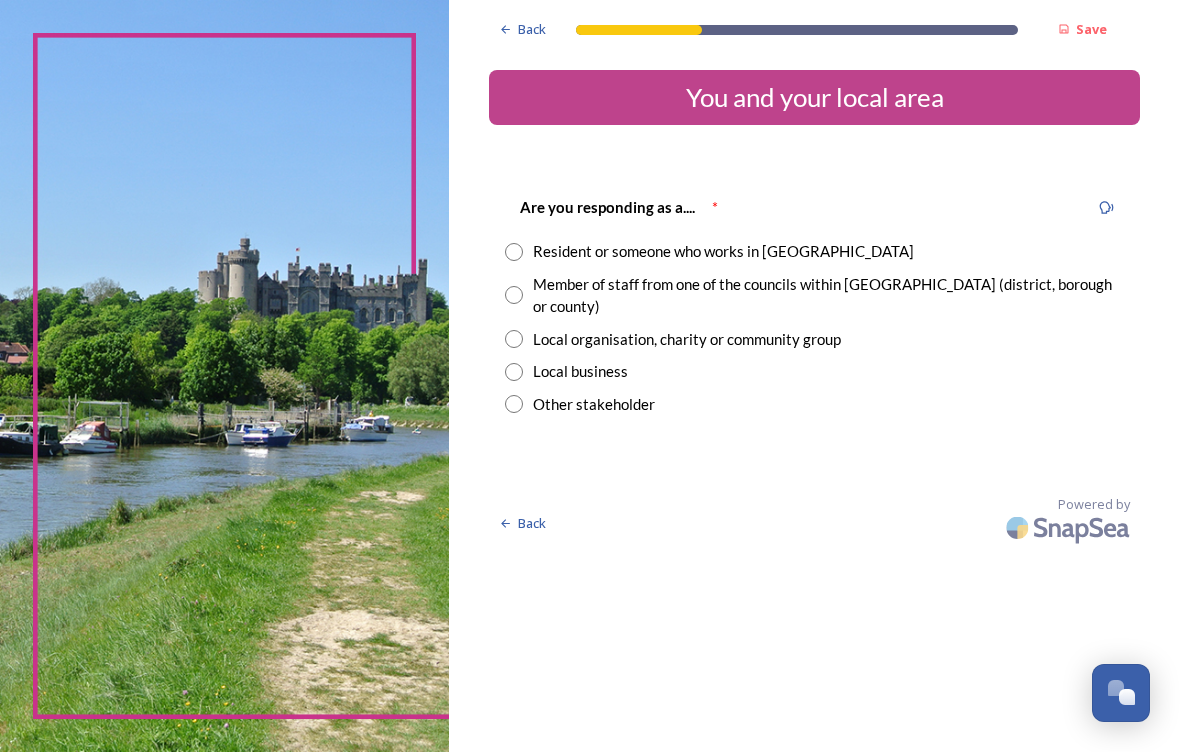 click at bounding box center [514, 252] 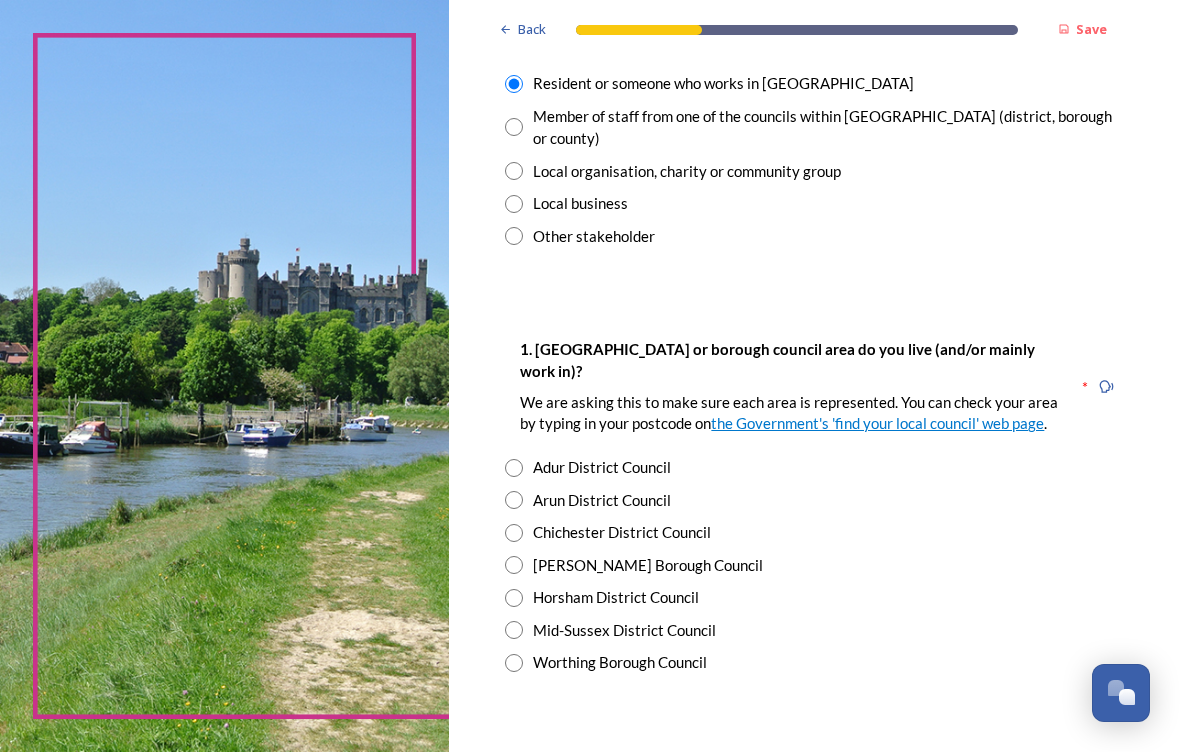 scroll, scrollTop: 168, scrollLeft: 0, axis: vertical 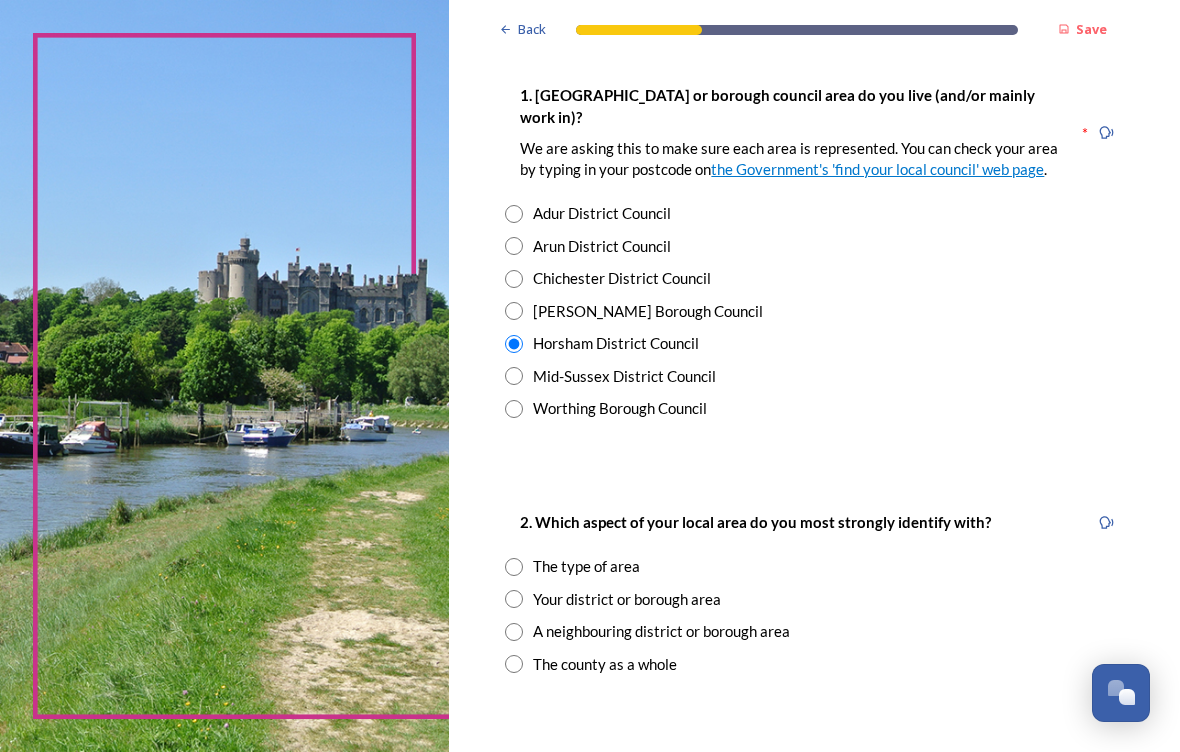 click on "The county as a whole" at bounding box center (605, 664) 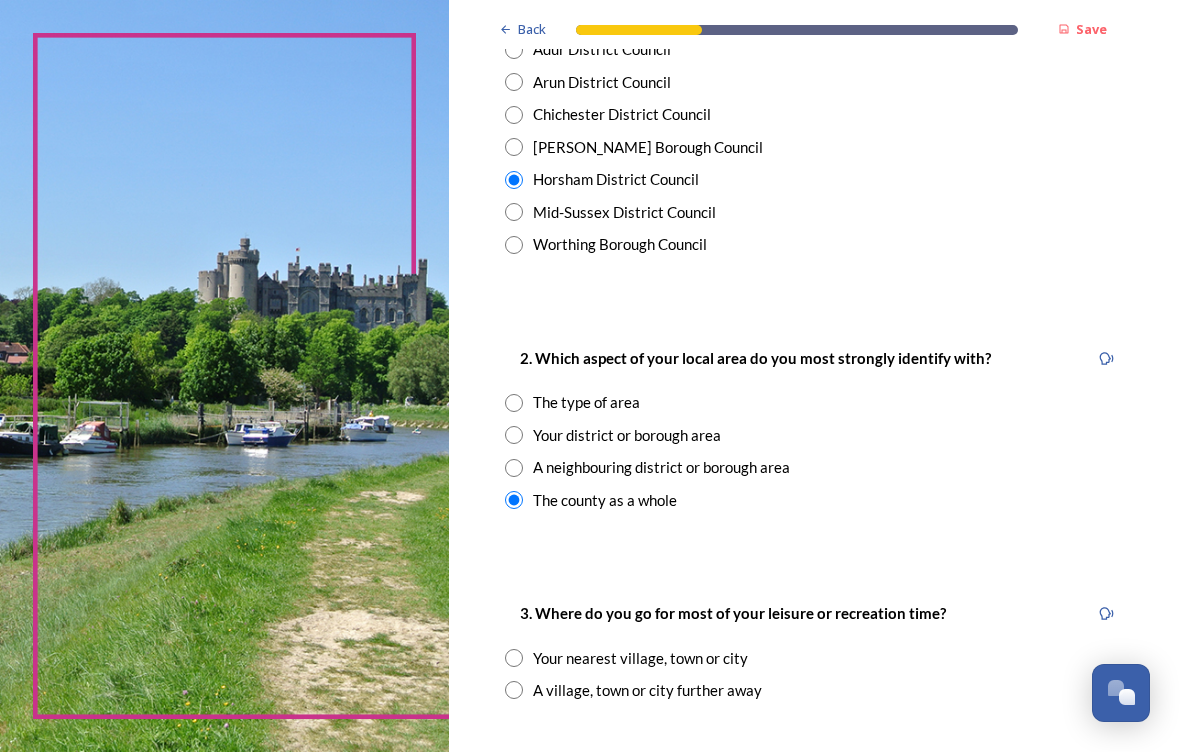 scroll, scrollTop: 585, scrollLeft: 0, axis: vertical 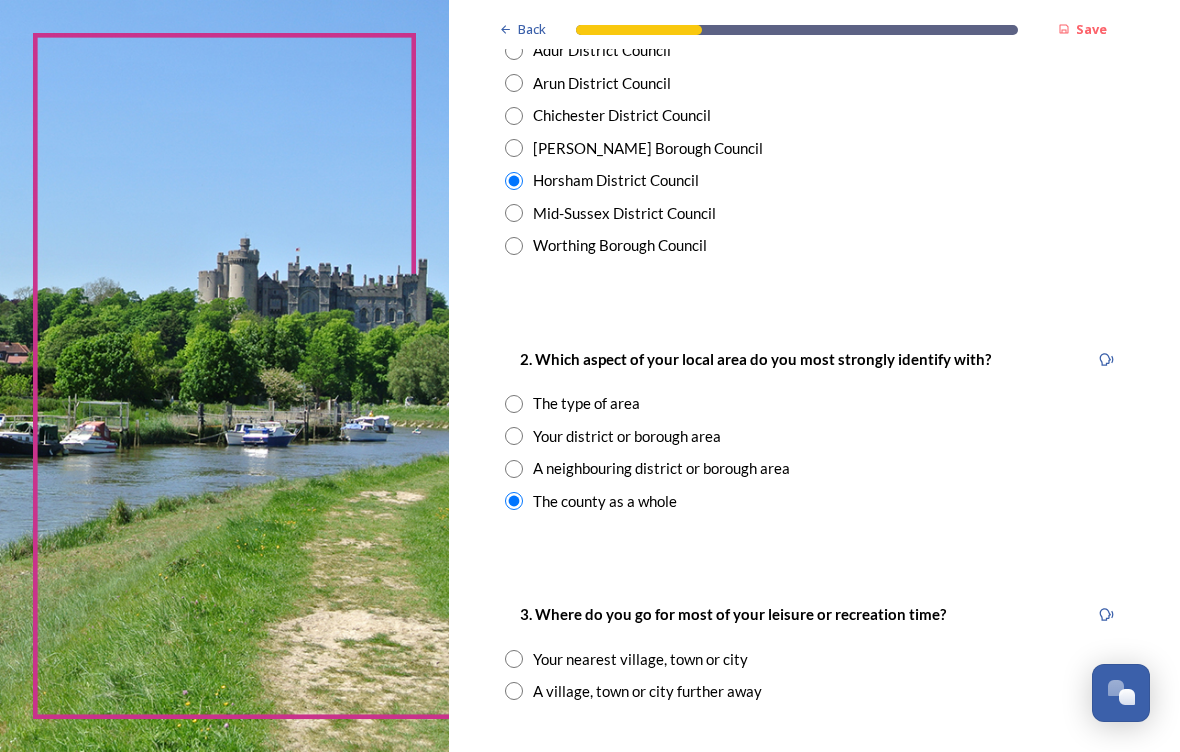 click on "Your nearest village, town or city" at bounding box center (814, 659) 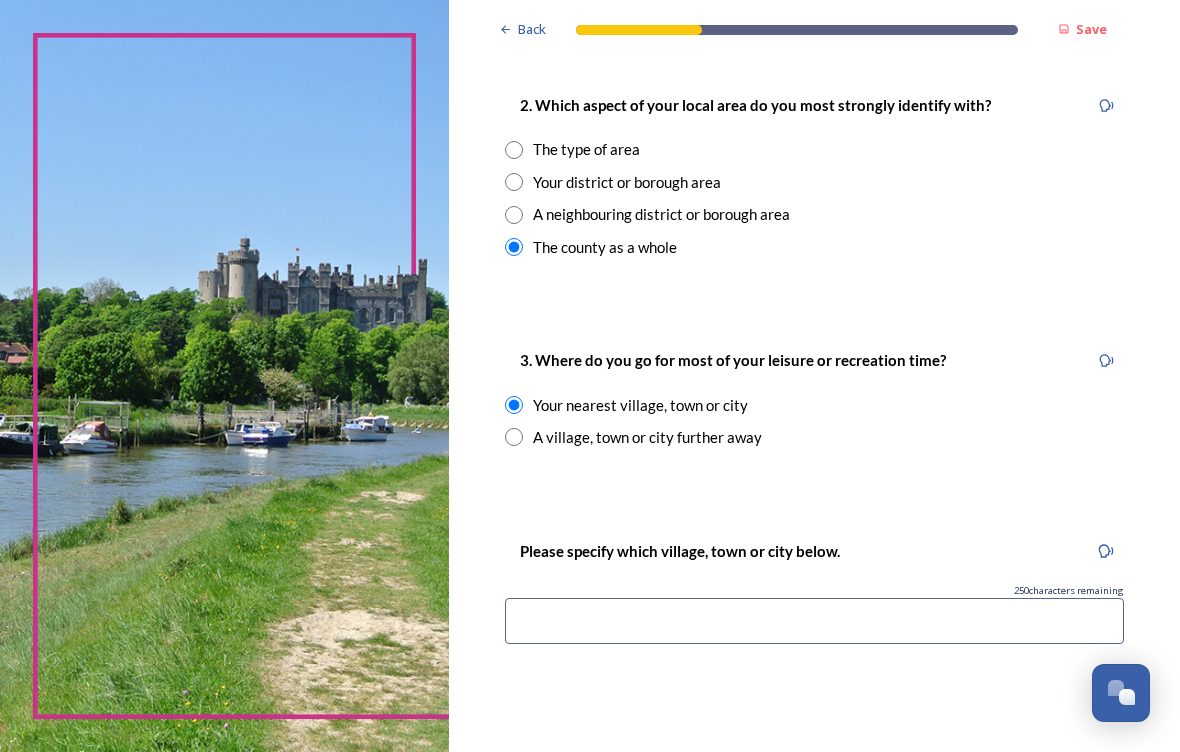 scroll, scrollTop: 839, scrollLeft: 0, axis: vertical 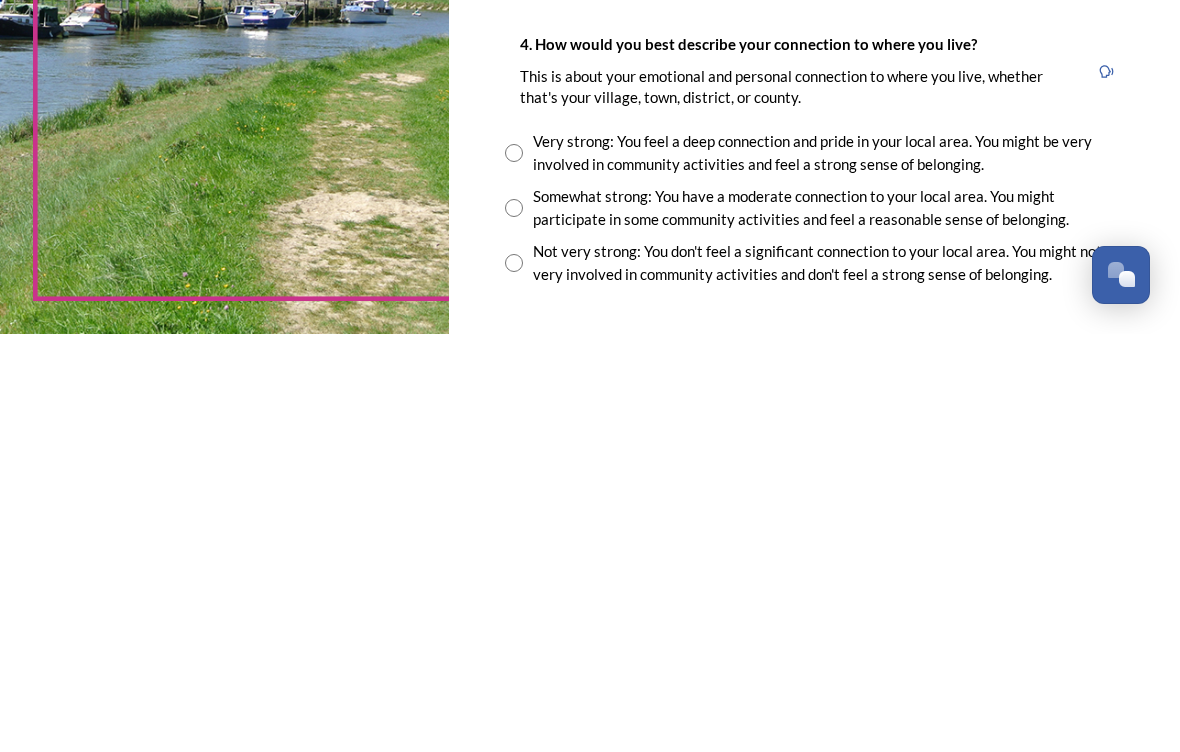 type on "[GEOGRAPHIC_DATA], [GEOGRAPHIC_DATA] and [GEOGRAPHIC_DATA]" 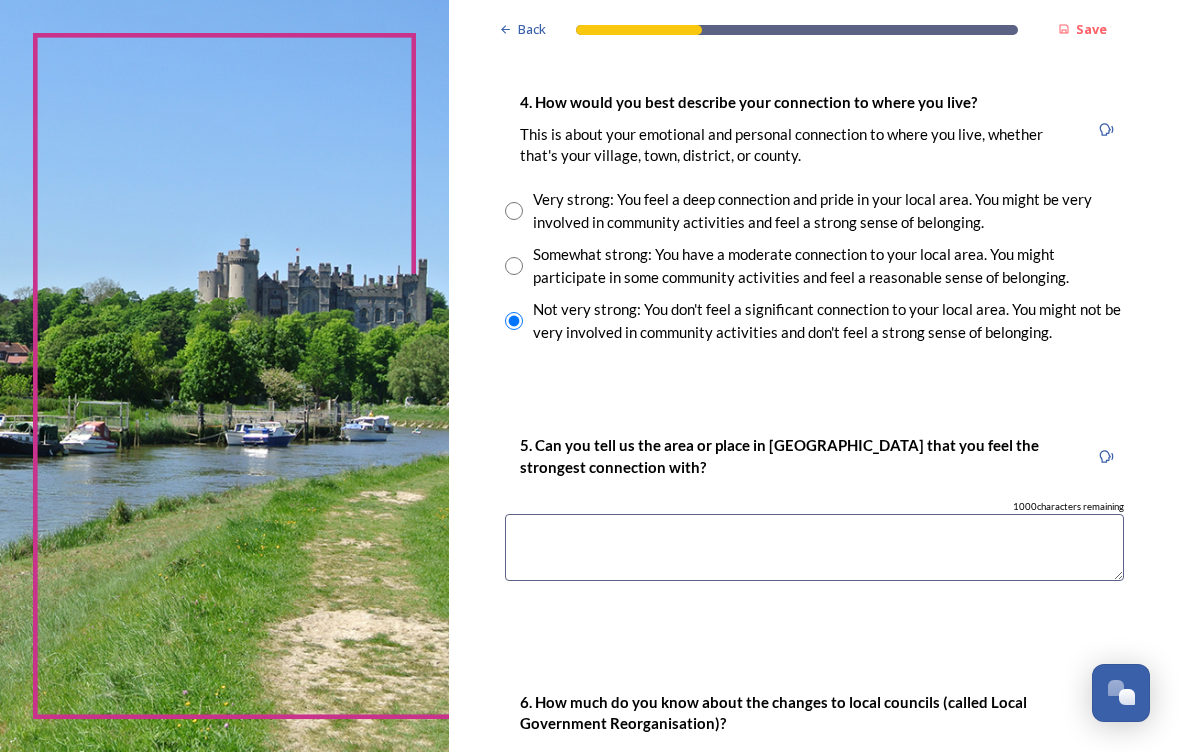 scroll, scrollTop: 1496, scrollLeft: 0, axis: vertical 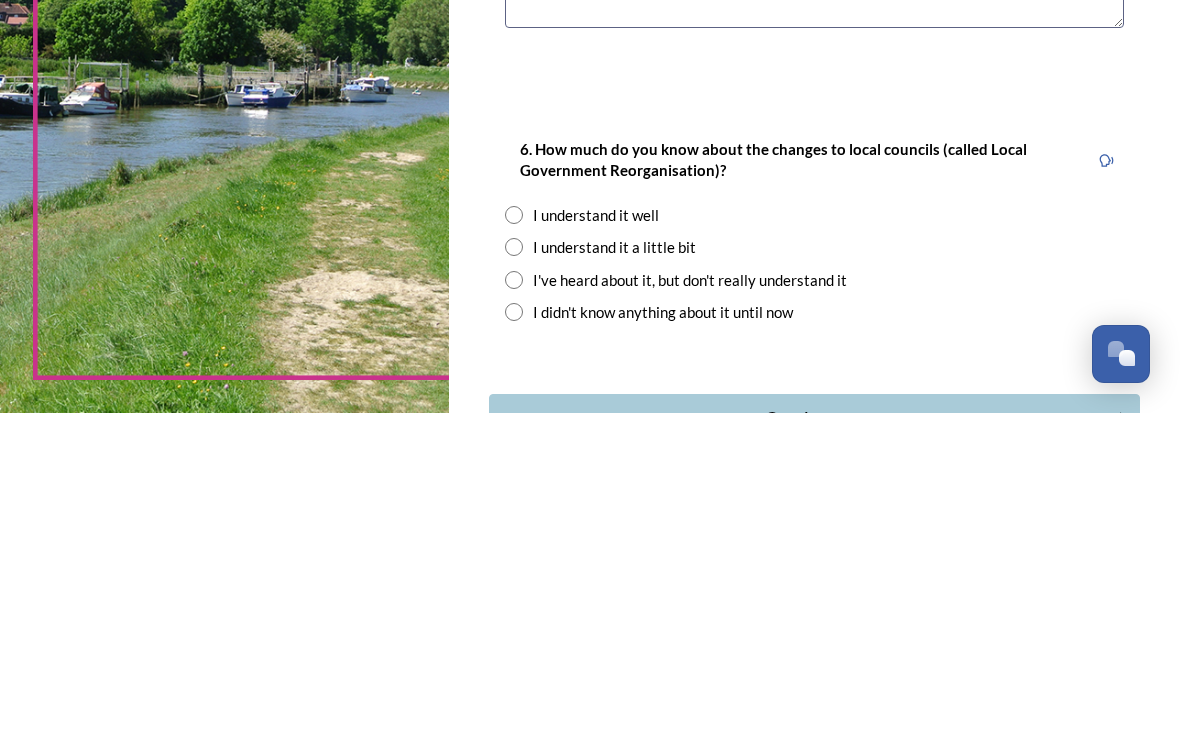 type on "Coastal areas from [GEOGRAPHIC_DATA] to [GEOGRAPHIC_DATA]" 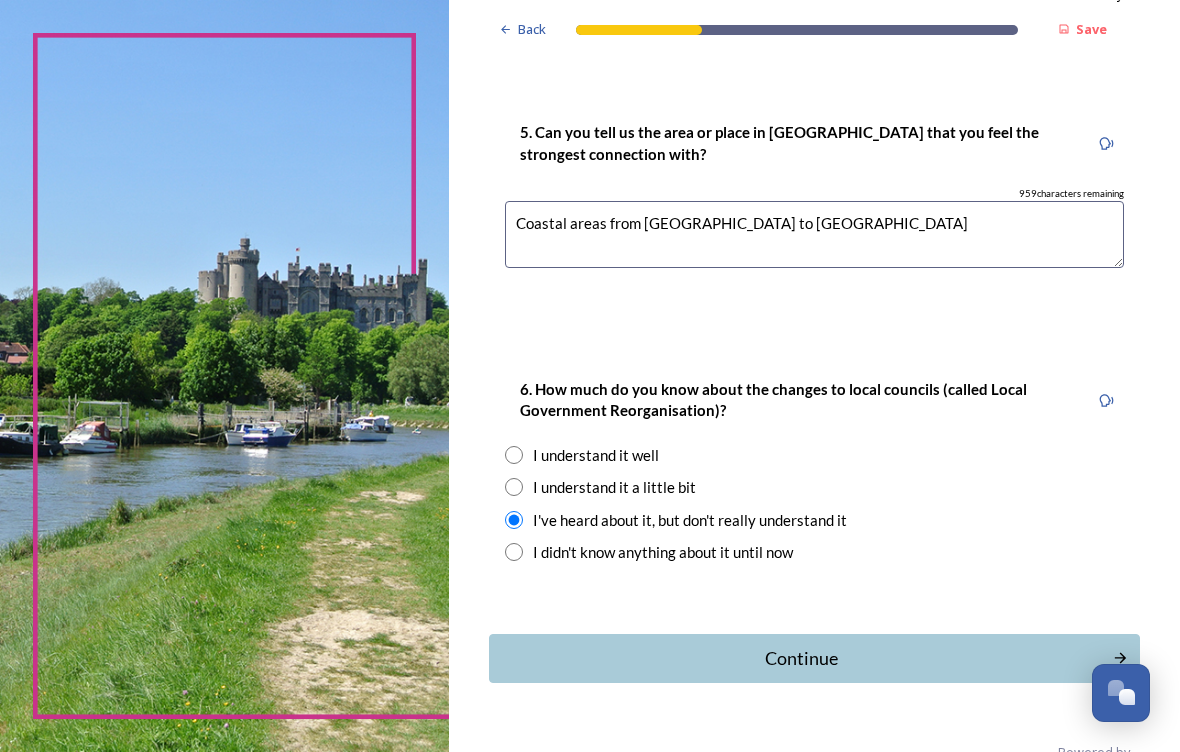 scroll, scrollTop: 1808, scrollLeft: 0, axis: vertical 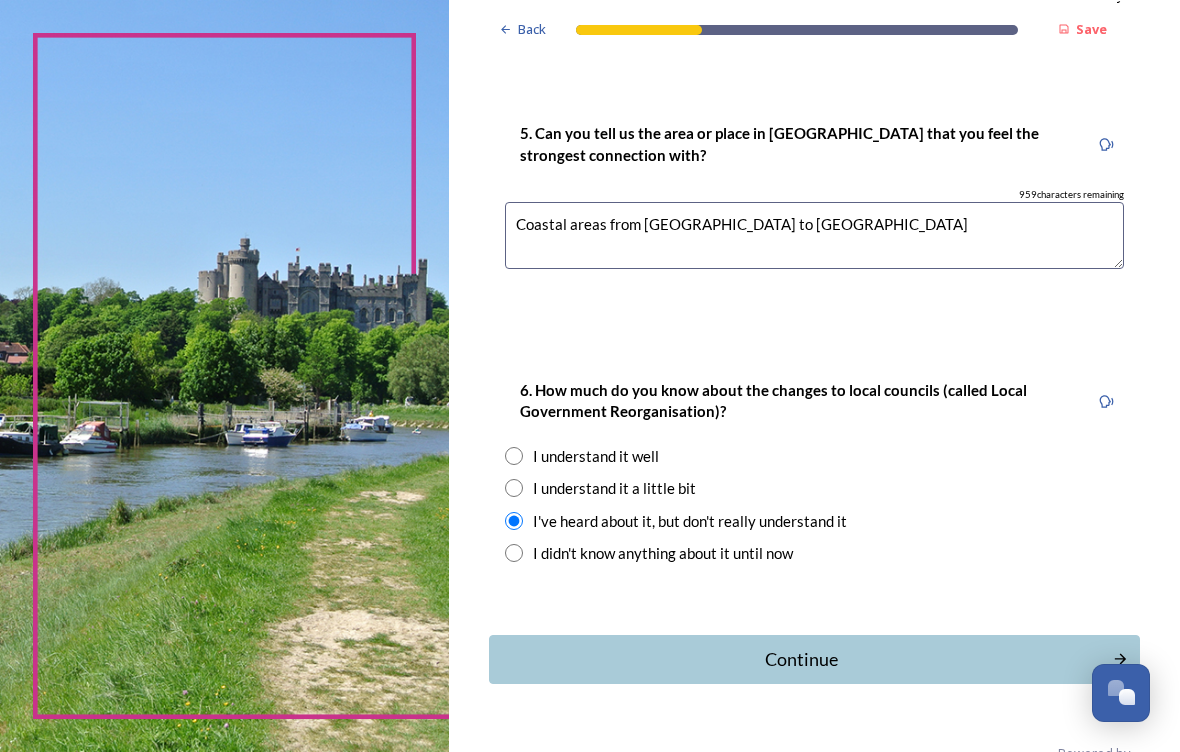 click on "Continue" at bounding box center [800, 659] 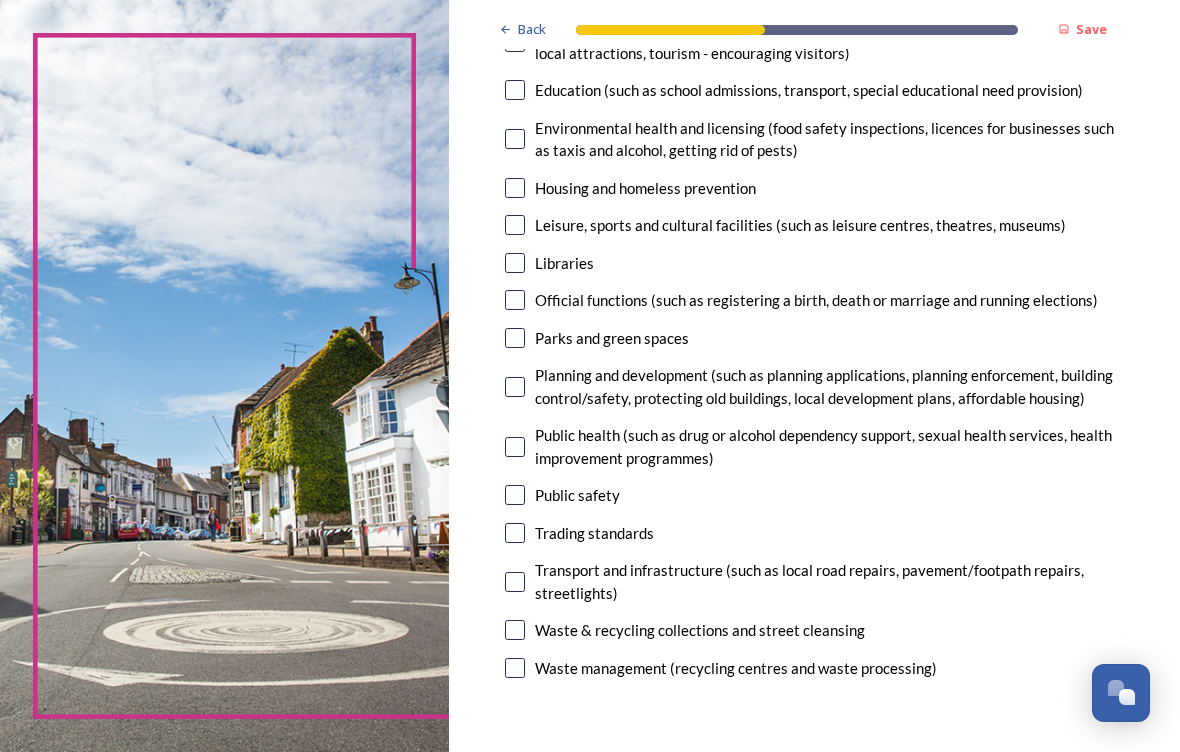 scroll, scrollTop: 482, scrollLeft: 0, axis: vertical 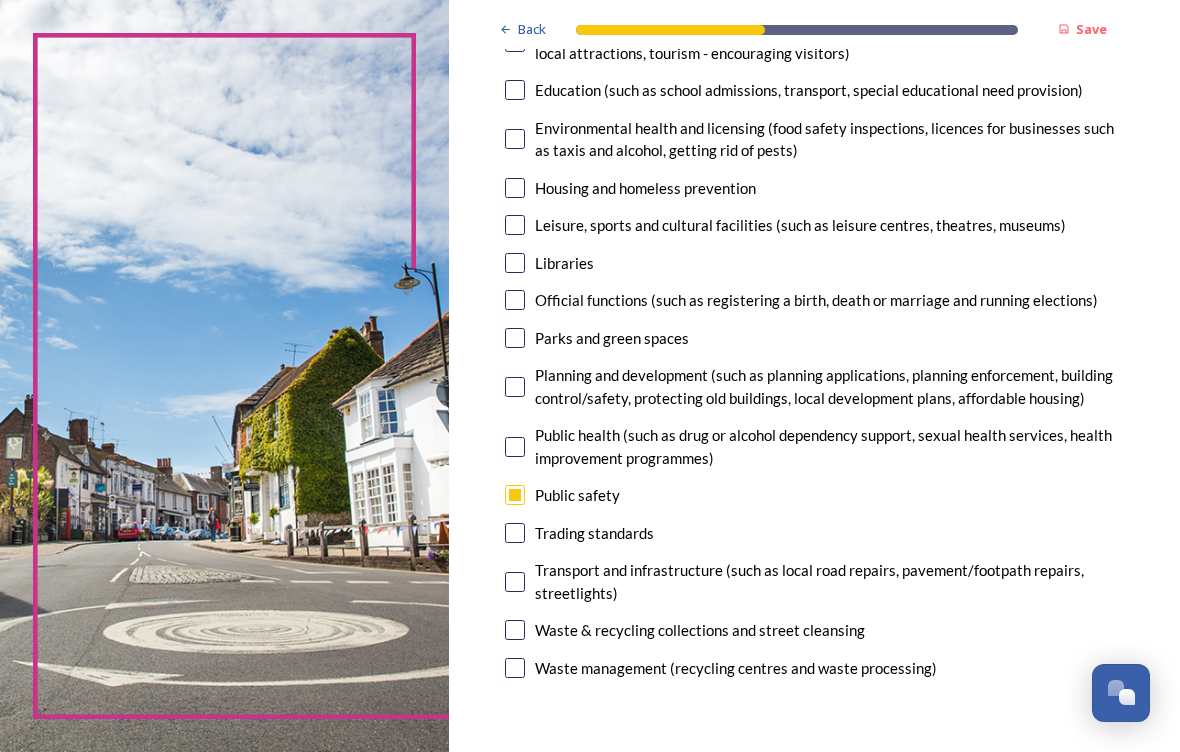 checkbox on "true" 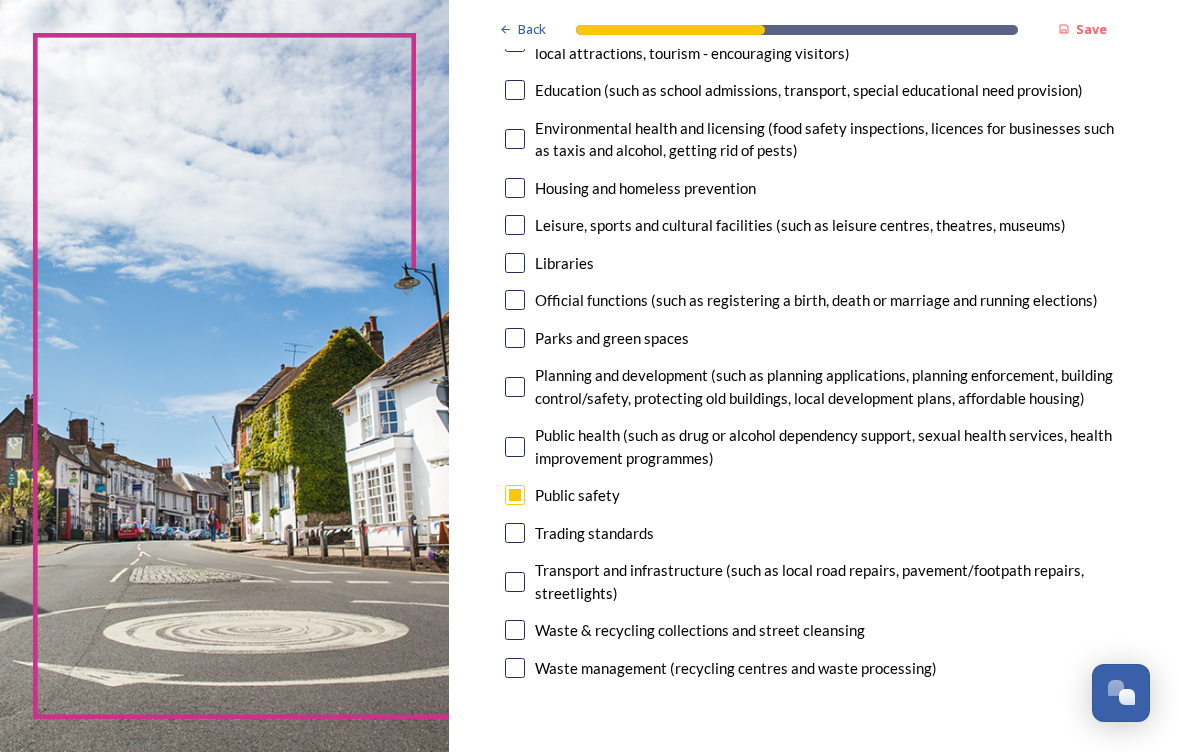 click at bounding box center (515, 630) 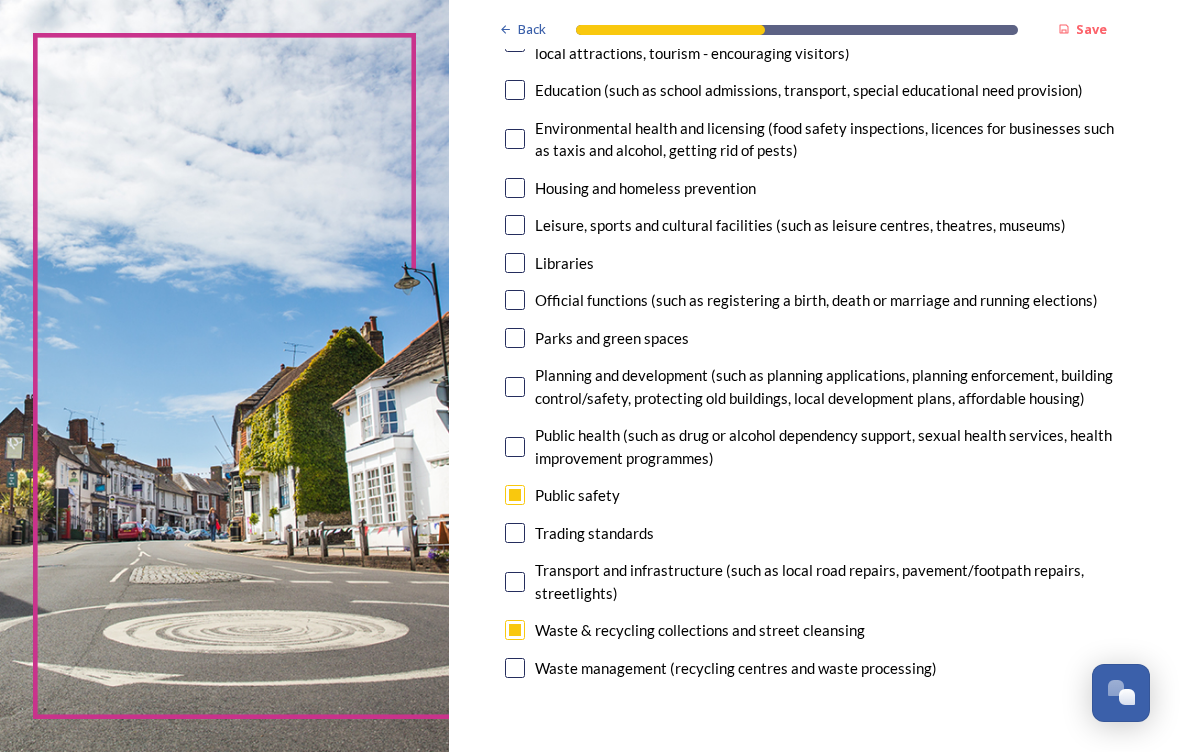 click on "Transport and infrastructure (such as local road repairs, pavement/footpath repairs, streetlights)" at bounding box center (814, 581) 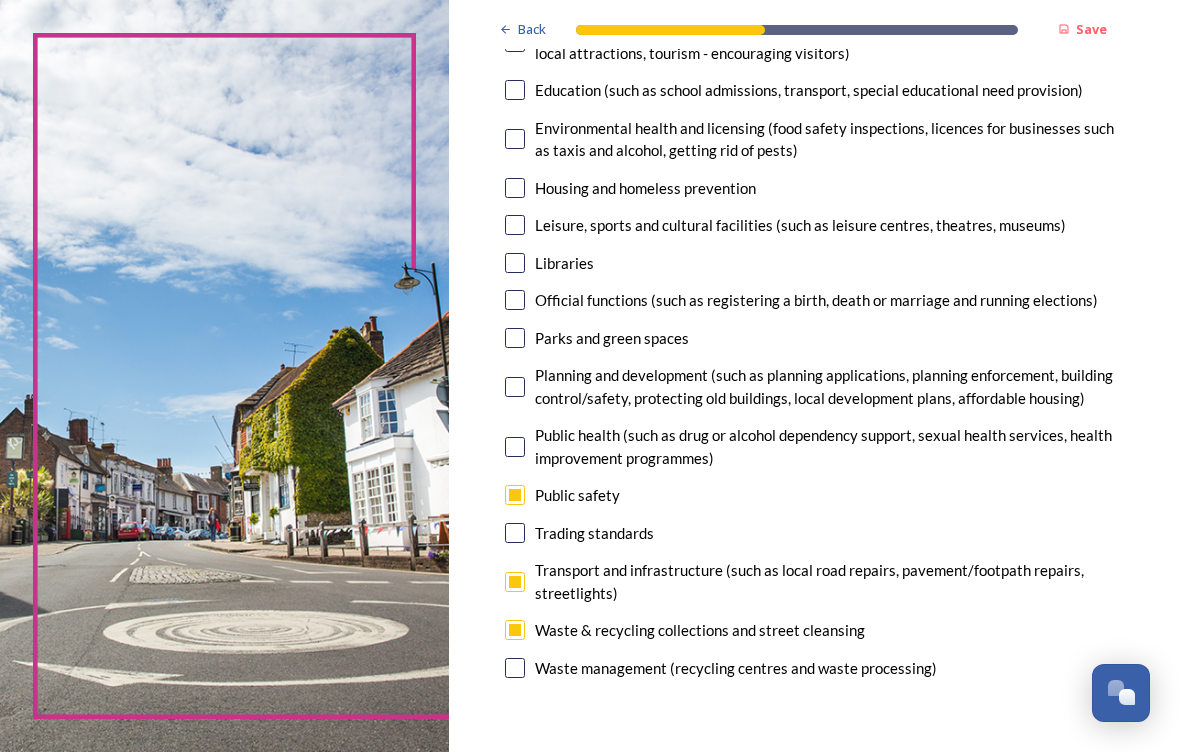 checkbox on "true" 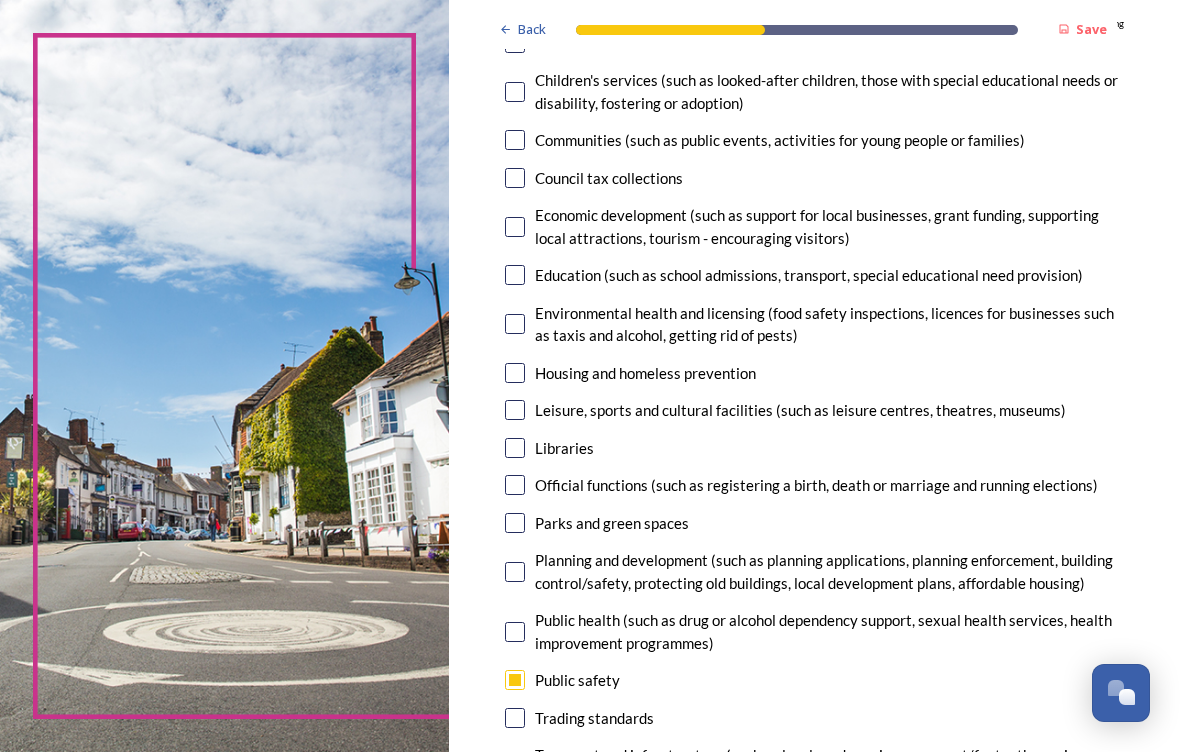 scroll, scrollTop: 296, scrollLeft: 0, axis: vertical 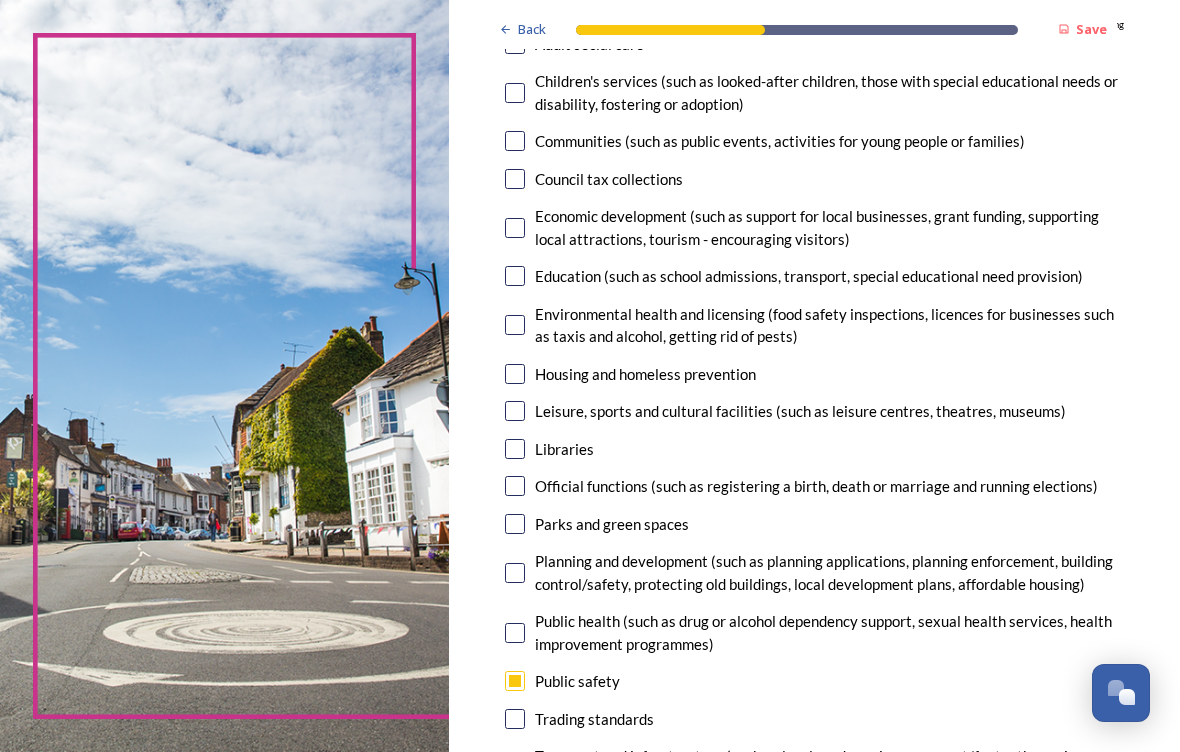 click on "Parks and green spaces" at bounding box center (814, 524) 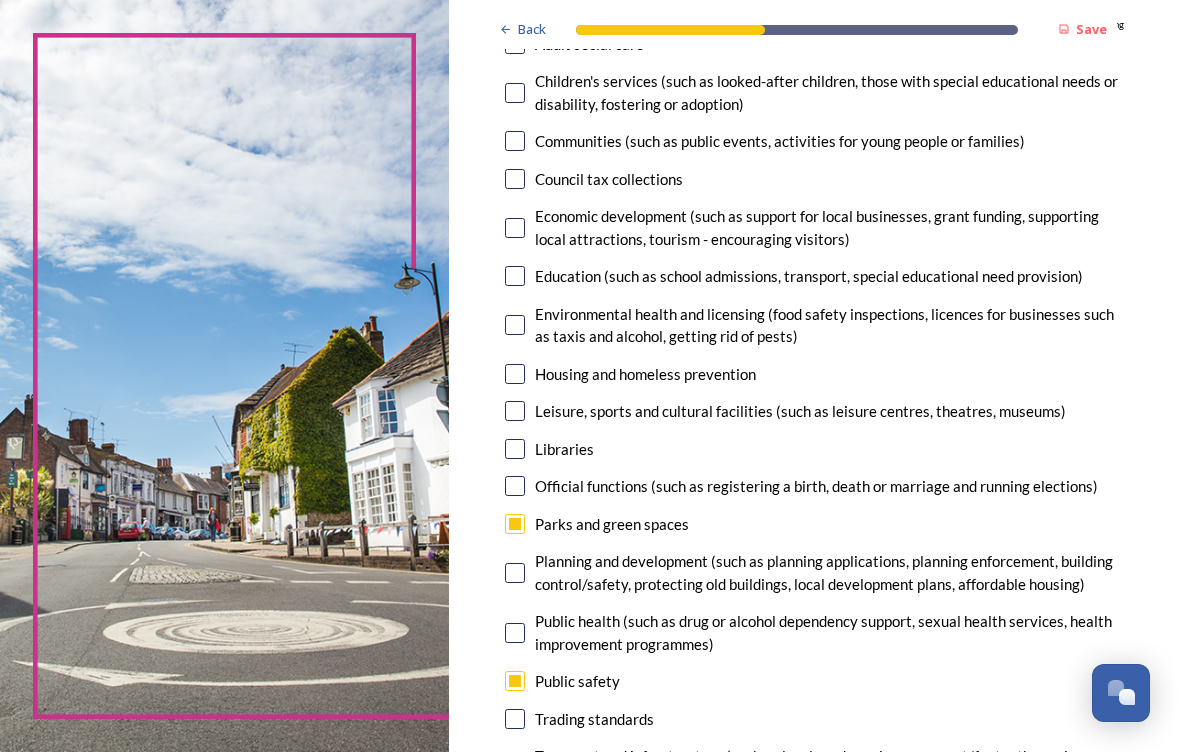 checkbox on "true" 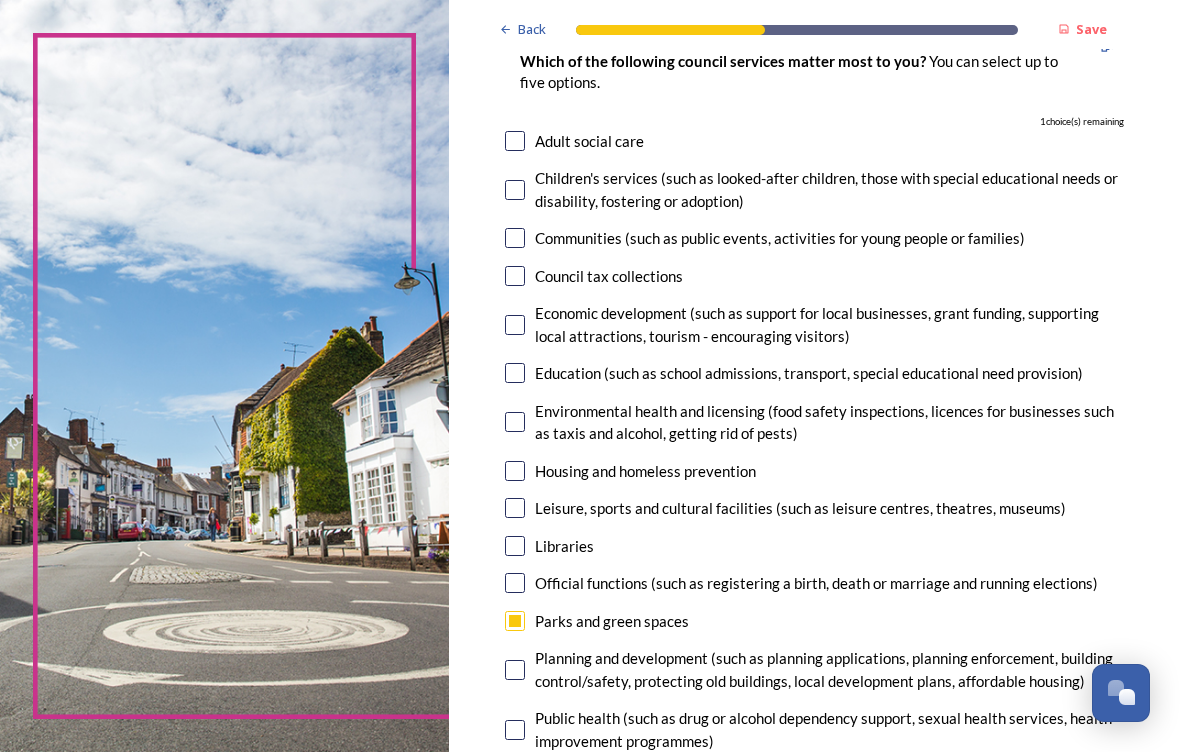 scroll, scrollTop: 178, scrollLeft: 0, axis: vertical 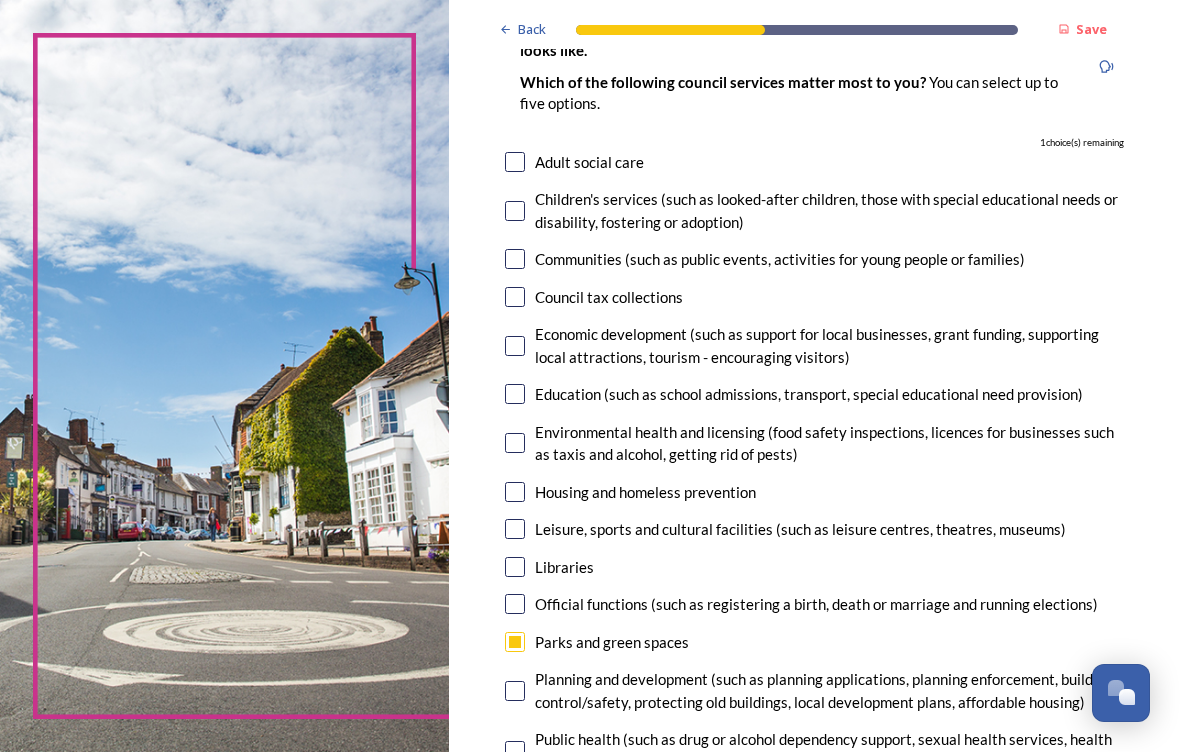 click at bounding box center (515, 567) 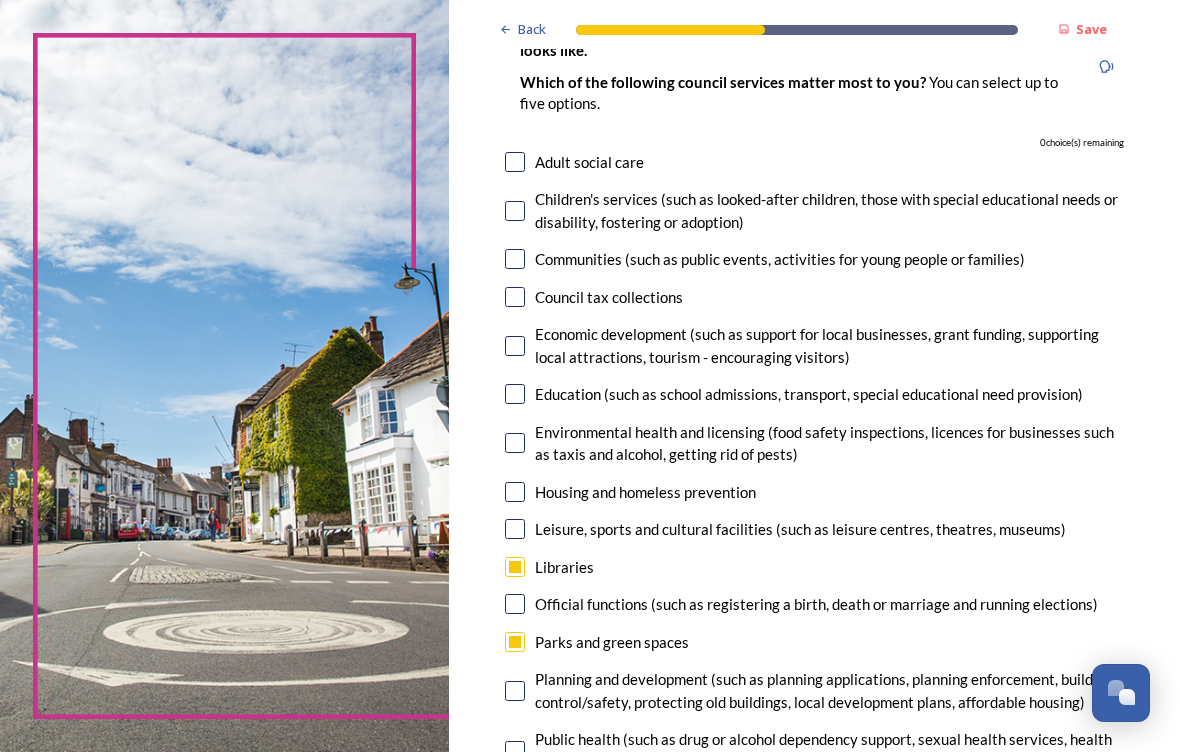 click at bounding box center (515, 529) 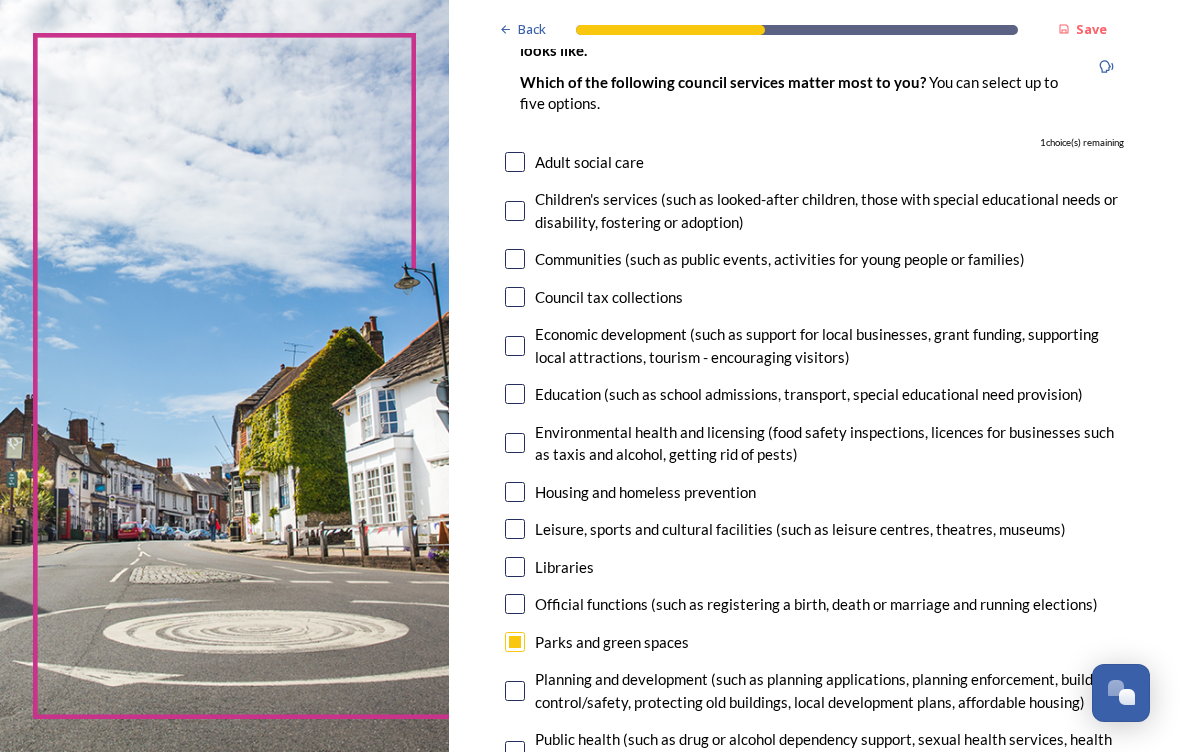 click on "Leisure, sports and cultural facilities (such as leisure centres, theatres, museums)" at bounding box center [814, 529] 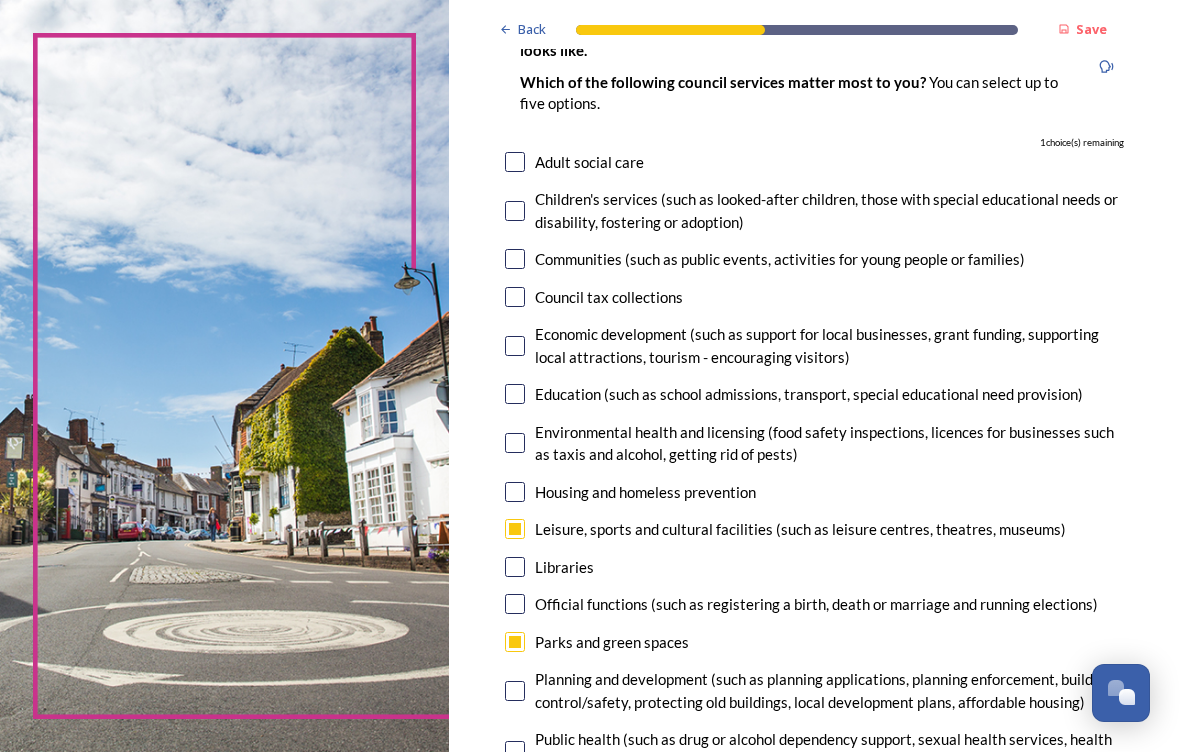 checkbox on "true" 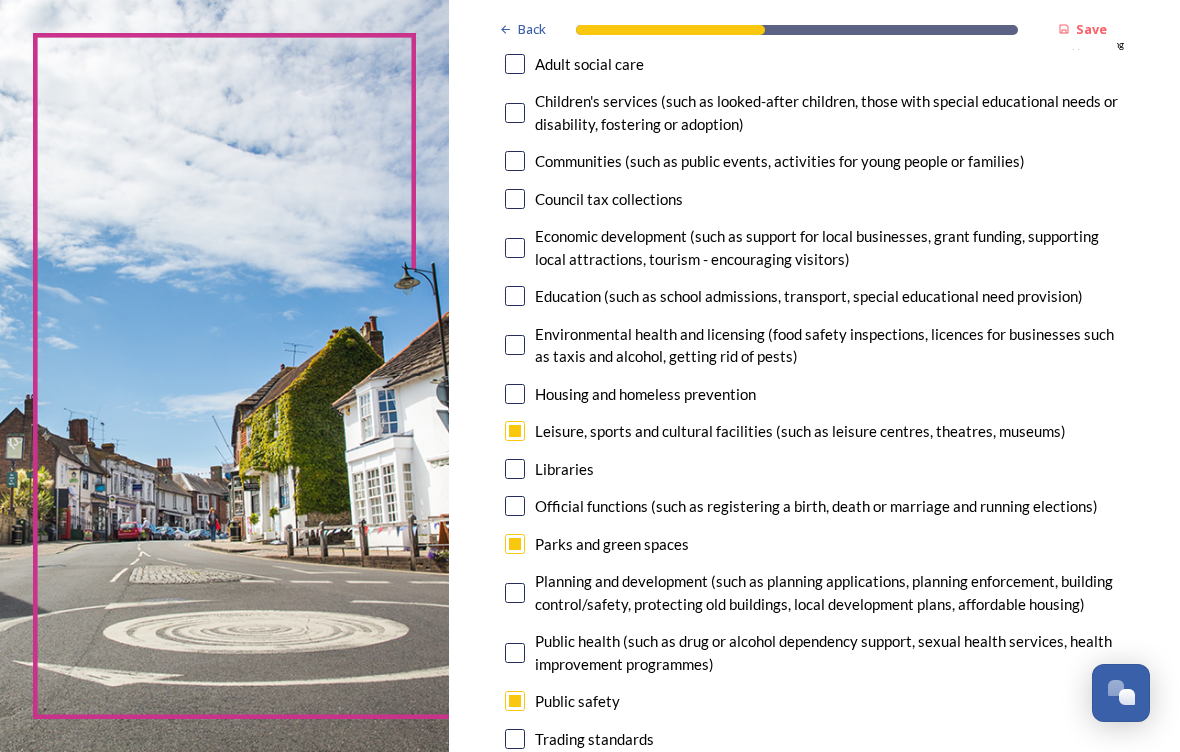 scroll, scrollTop: 276, scrollLeft: 0, axis: vertical 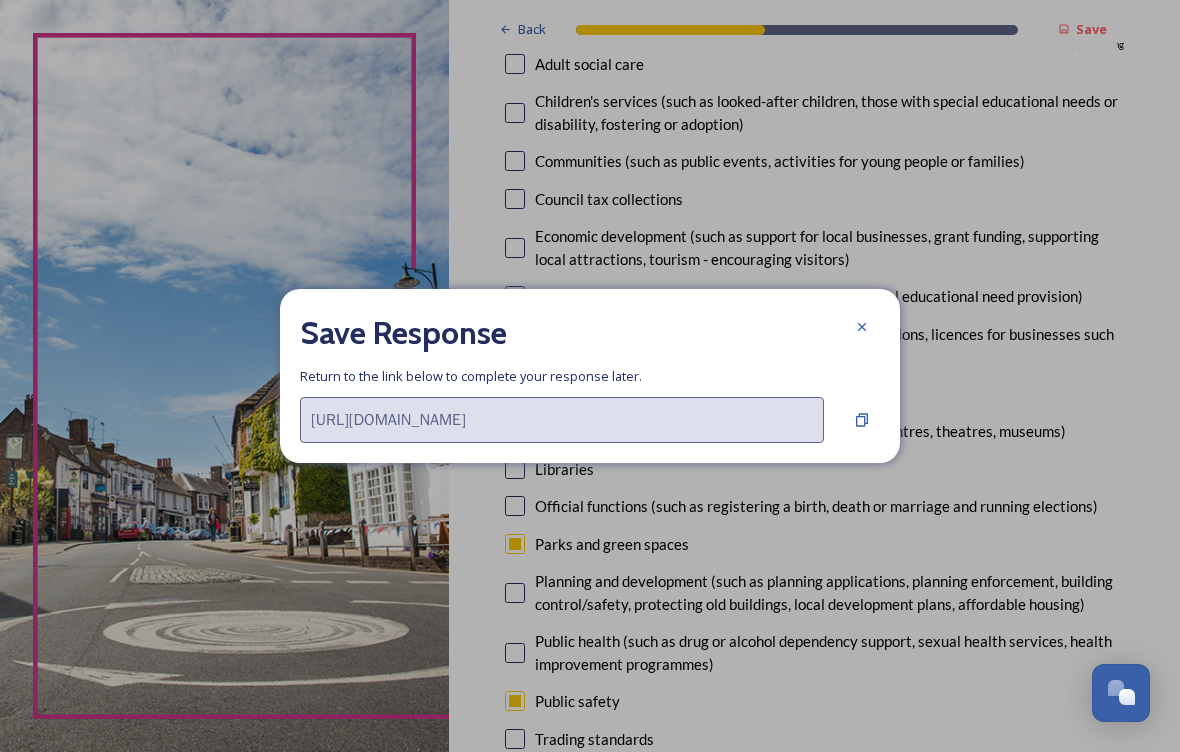 click at bounding box center (862, 327) 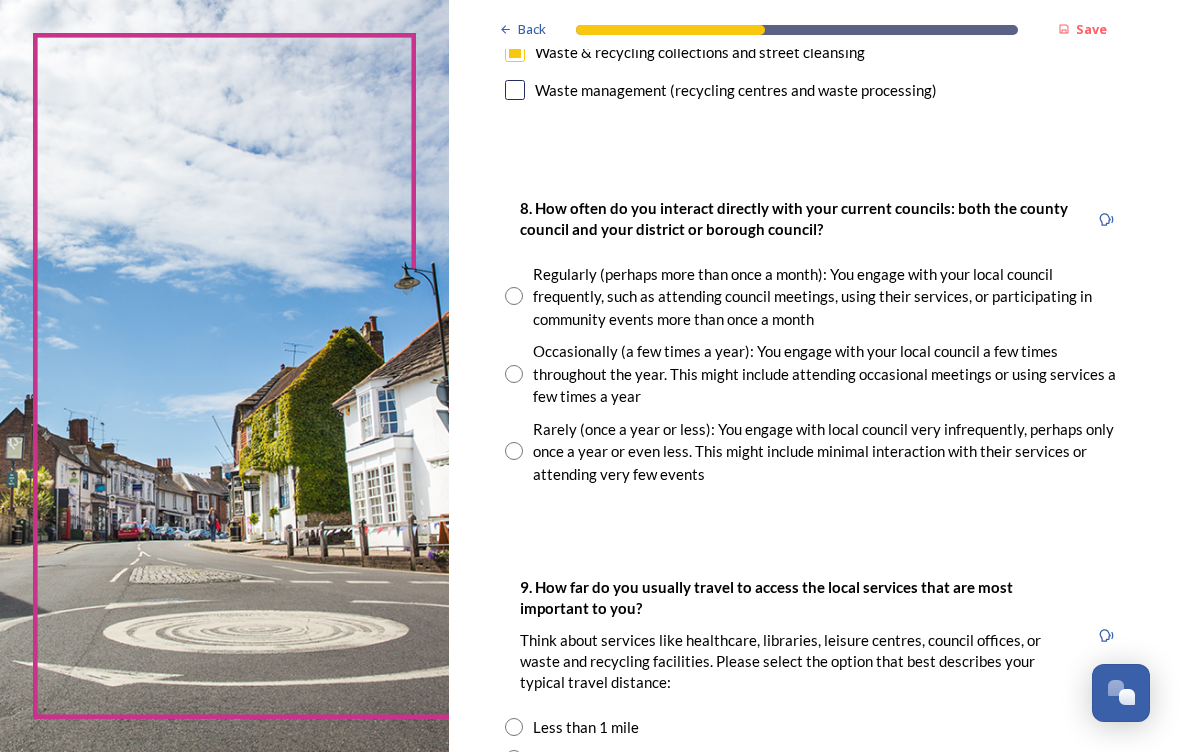 scroll, scrollTop: 1060, scrollLeft: 0, axis: vertical 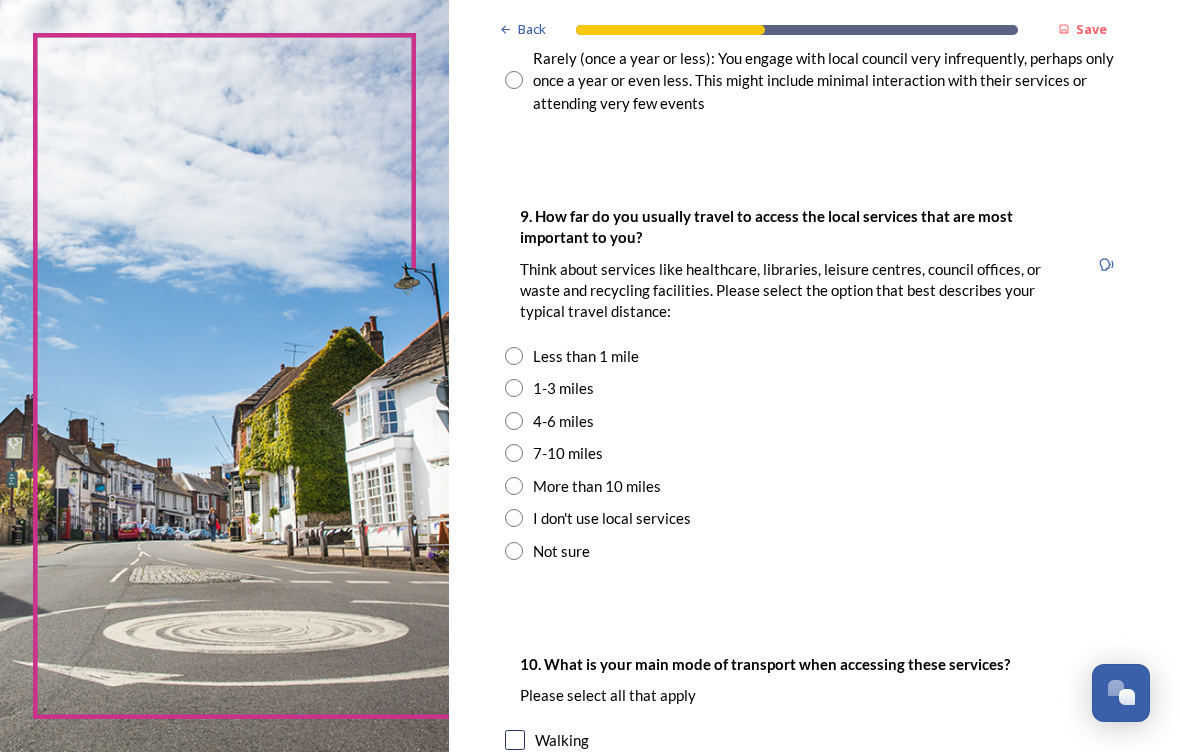 click on "7-10 miles" at bounding box center (568, 453) 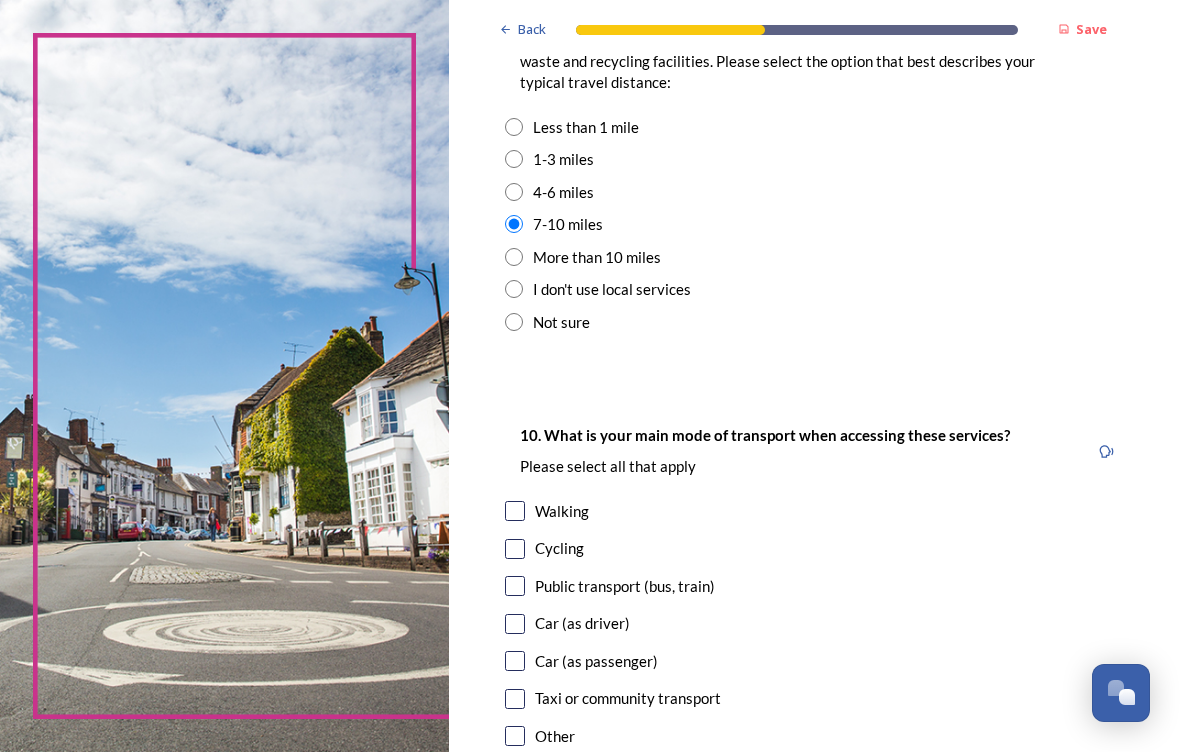 scroll, scrollTop: 1661, scrollLeft: 0, axis: vertical 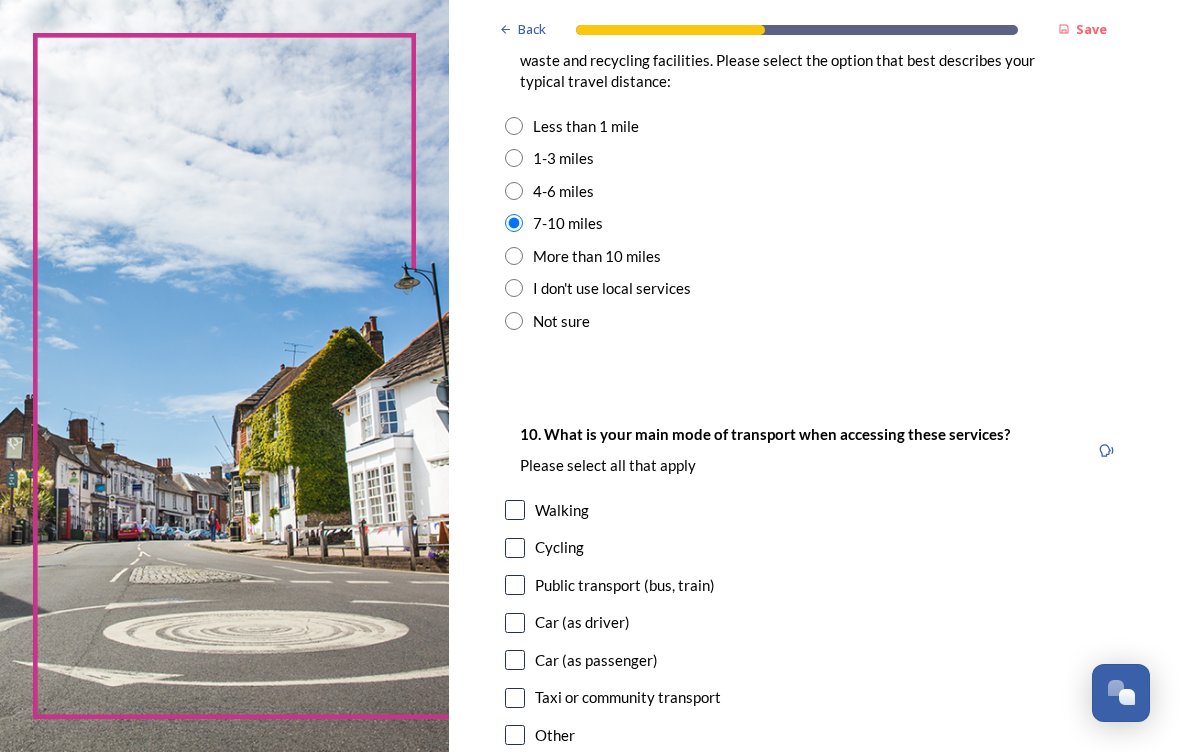click on "Car (as driver)" at bounding box center [814, 622] 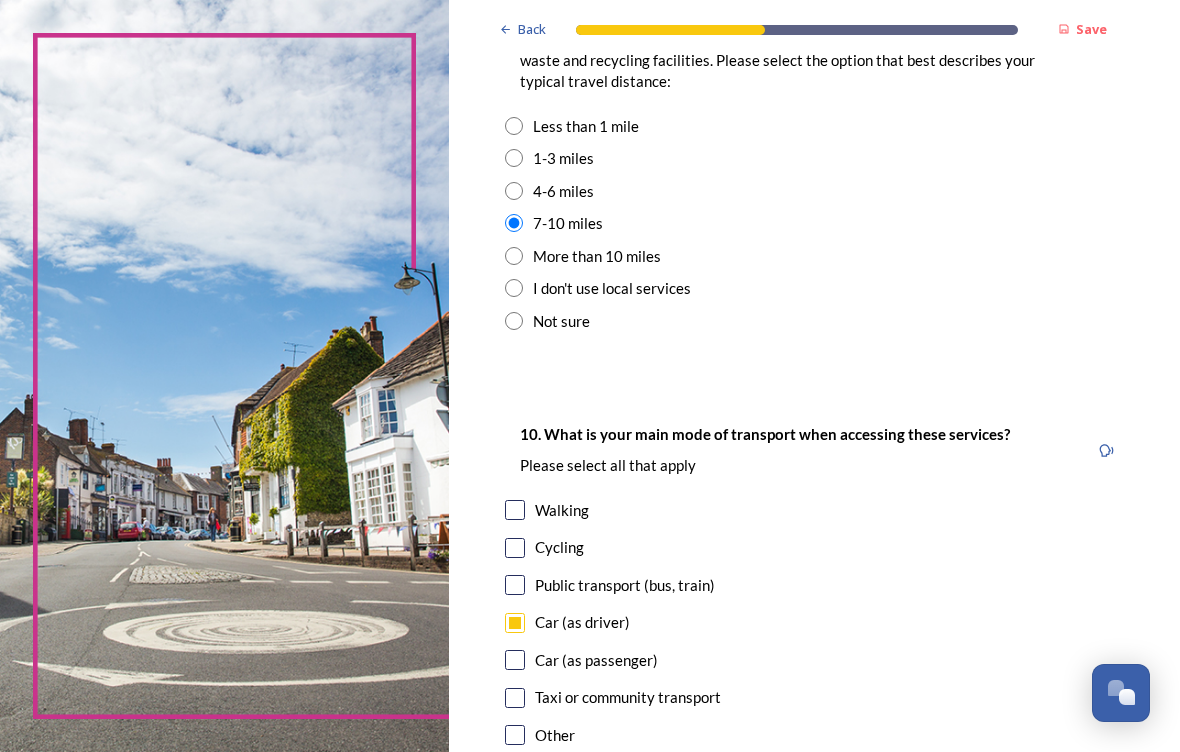 checkbox on "true" 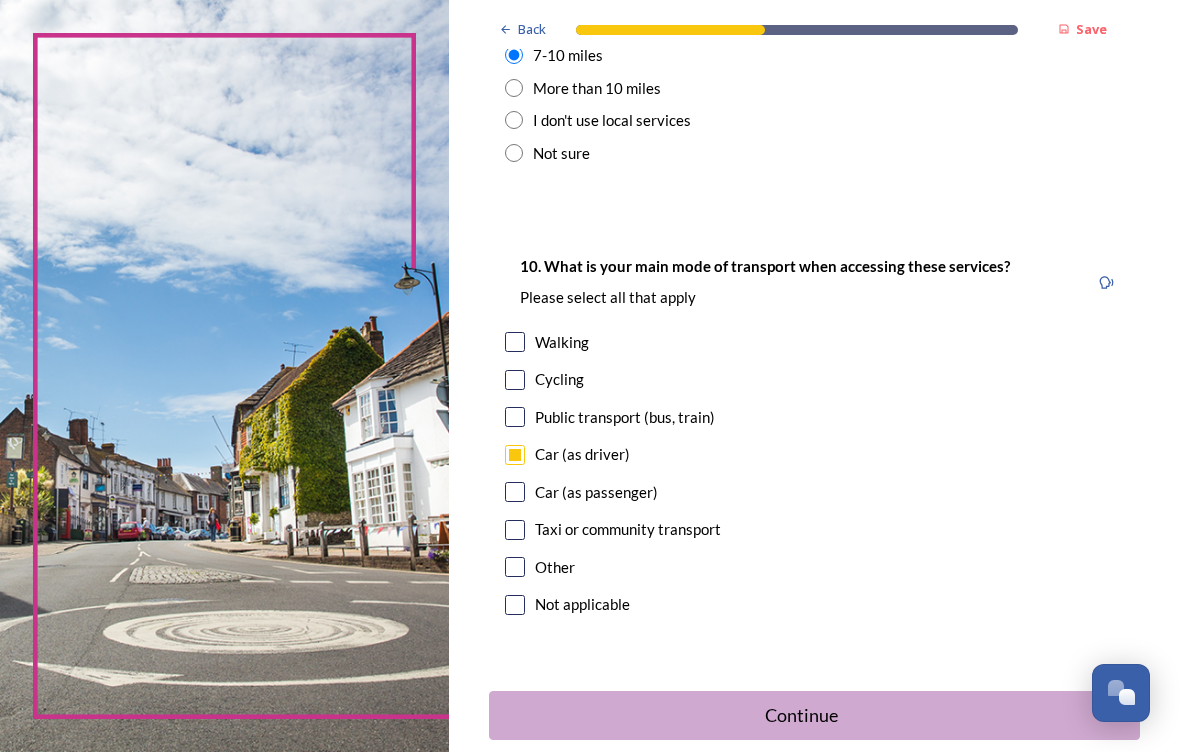 scroll, scrollTop: 1829, scrollLeft: 0, axis: vertical 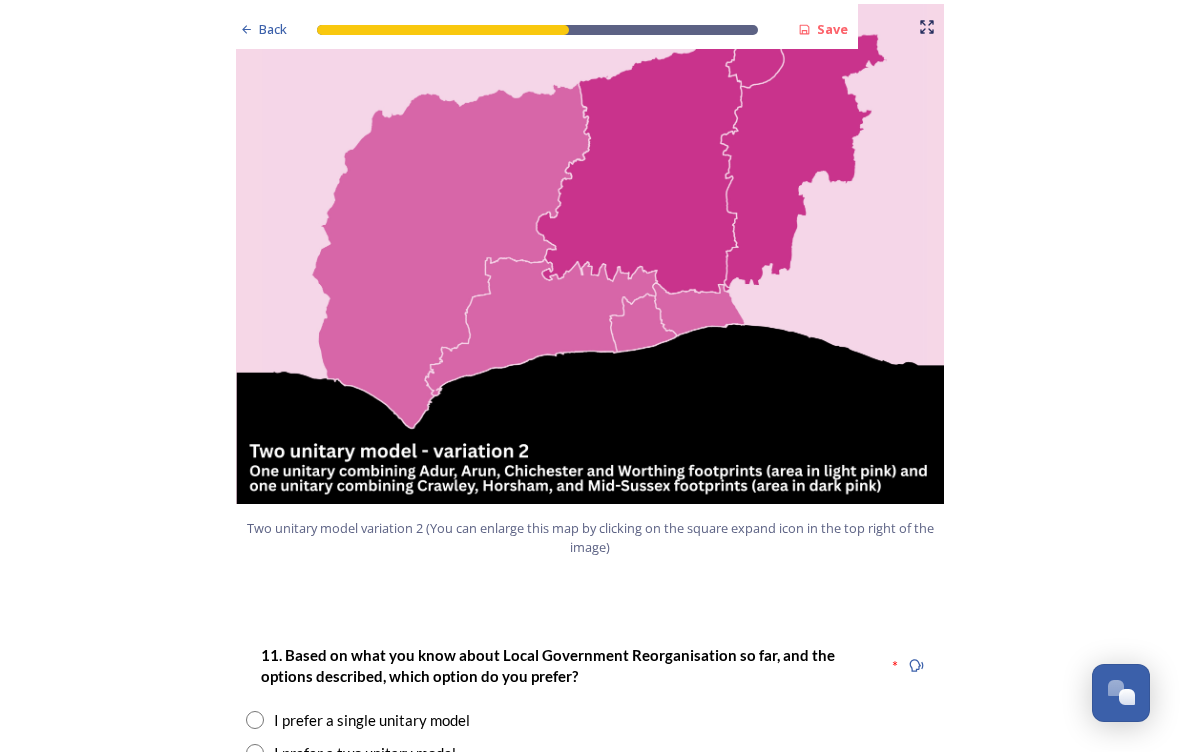 click on "I prefer a single unitary model" at bounding box center (372, 720) 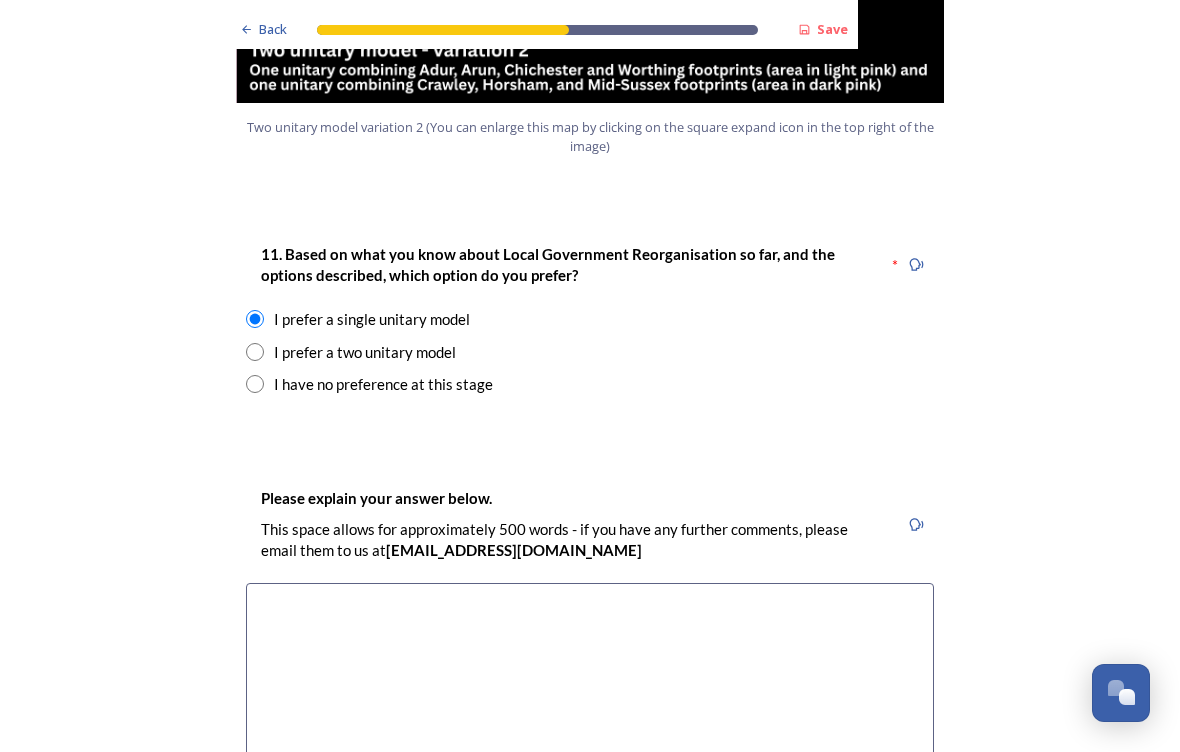 scroll, scrollTop: 2557, scrollLeft: 0, axis: vertical 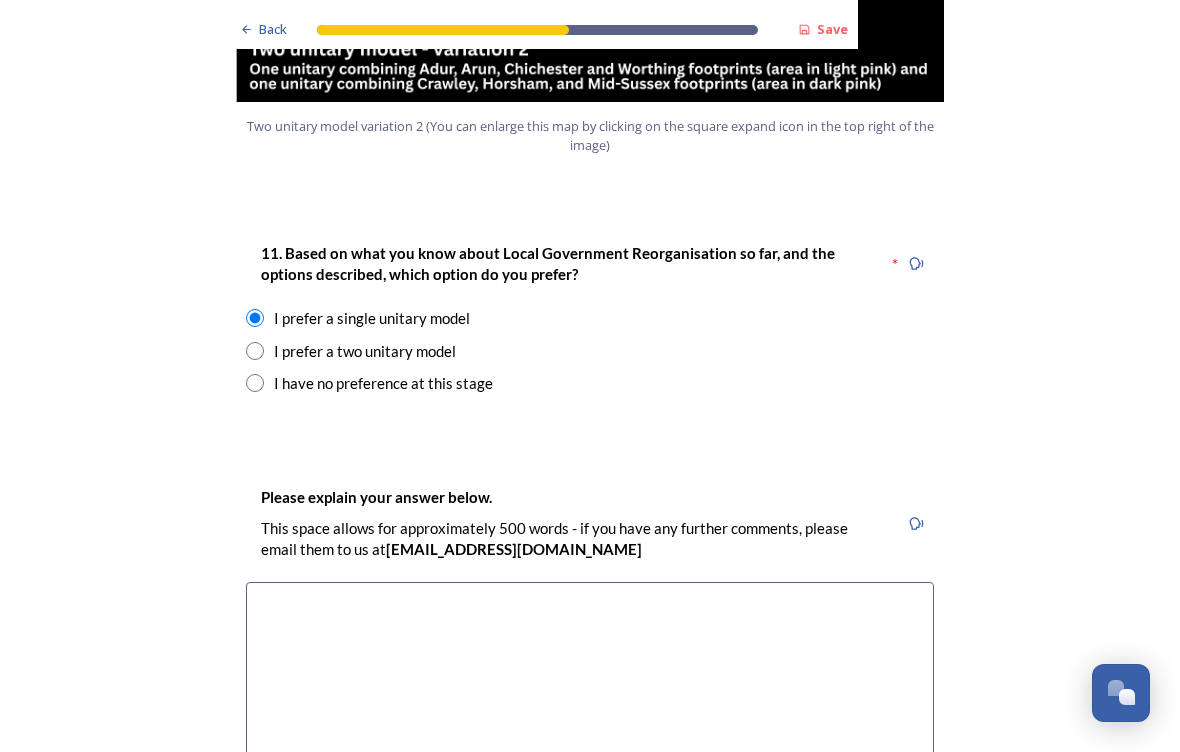 click at bounding box center [590, 694] 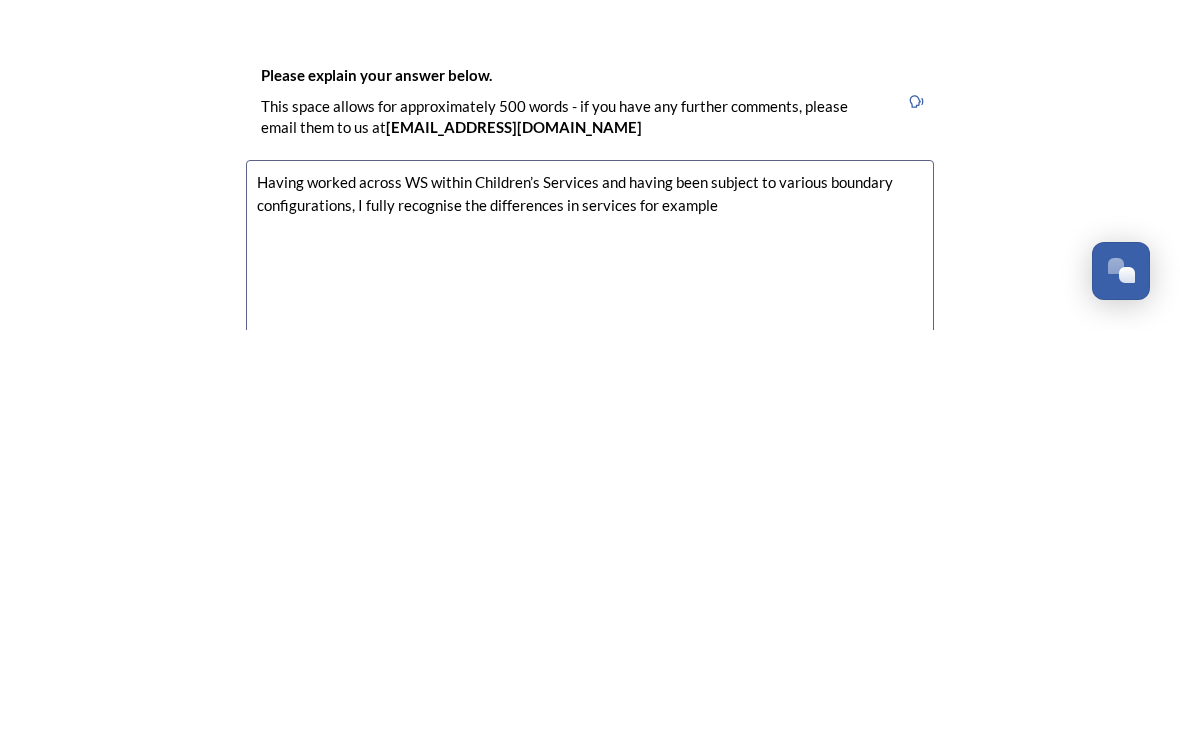 click on "Having worked across WS within Children’s Services and having been subject to various boundary configurations, I fully recognise the differences in services for example" at bounding box center [590, 694] 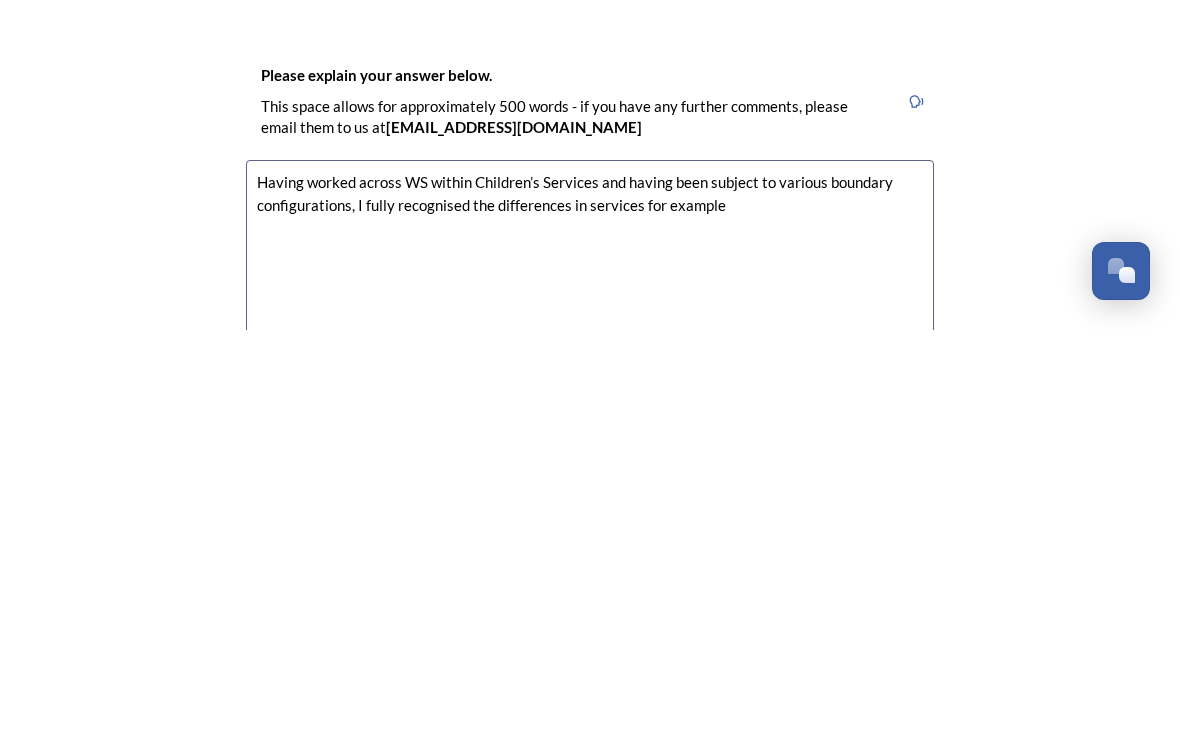 click on "Having worked across WS within Children’s Services and having been subject to various boundary configurations, I fully recognised the differences in services for example" at bounding box center (590, 694) 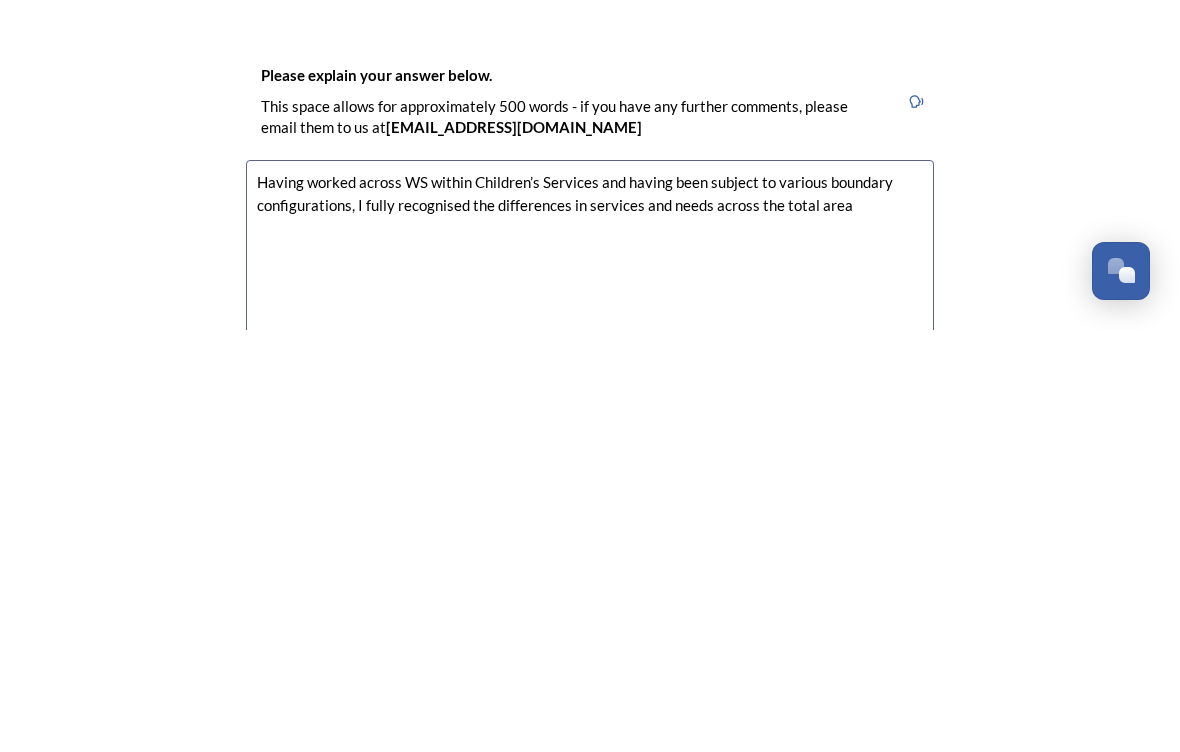 click on "Having worked across WS within Children’s Services and having been subject to various boundary configurations, I fully recognised the differences in services and needs across the total area" at bounding box center [590, 694] 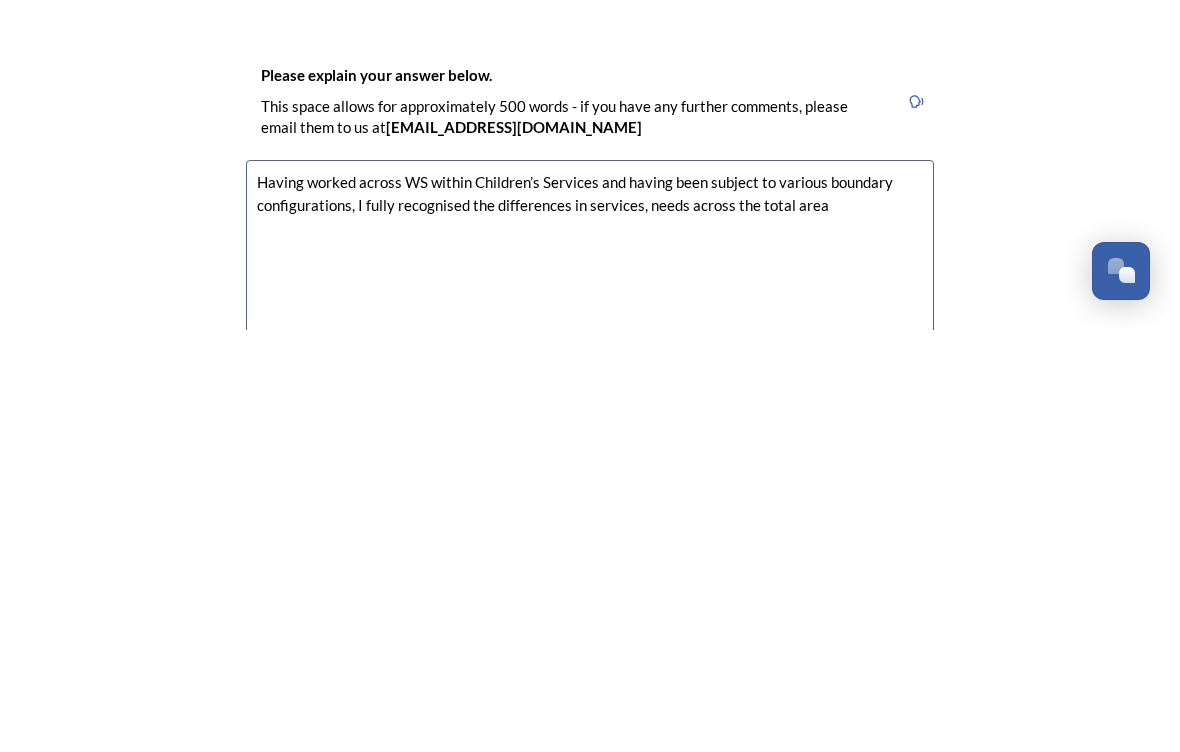 click on "Having worked across WS within Children’s Services and having been subject to various boundary configurations, I fully recognised the differences in services, needs across the total area" at bounding box center [590, 694] 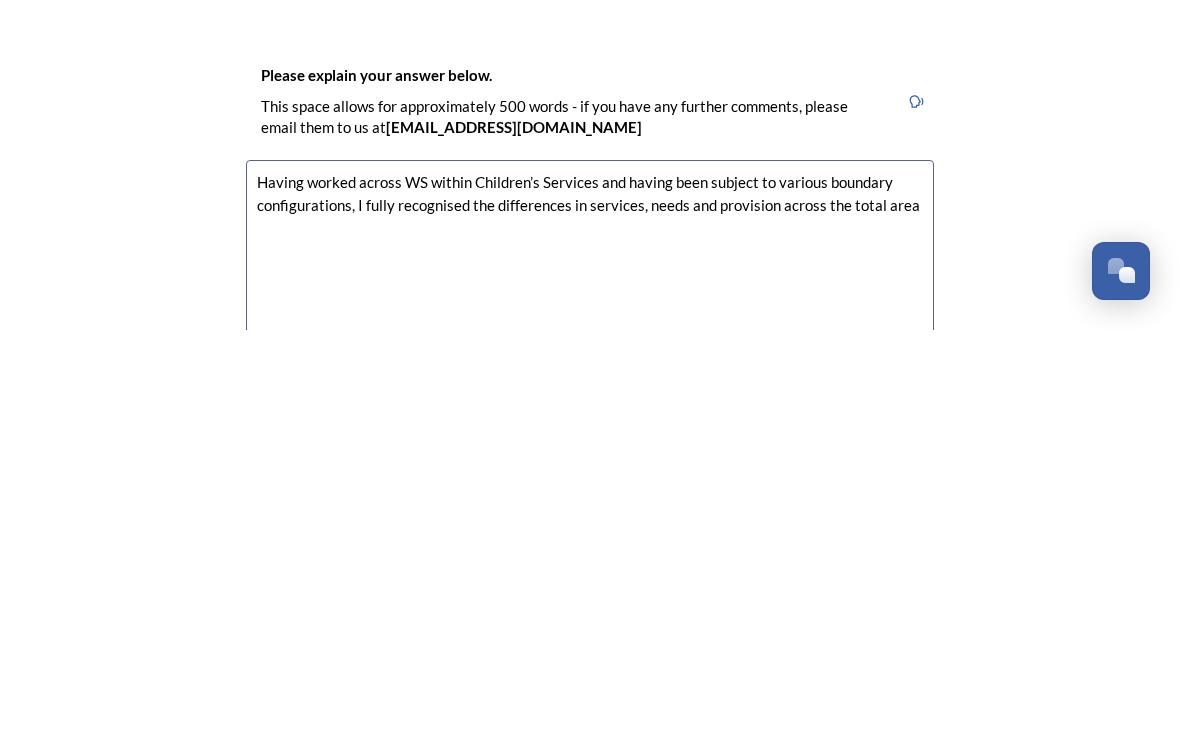 click on "Having worked across WS within Children’s Services and having been subject to various boundary configurations, I fully recognised the differences in services, needs and provision across the total area" at bounding box center [590, 694] 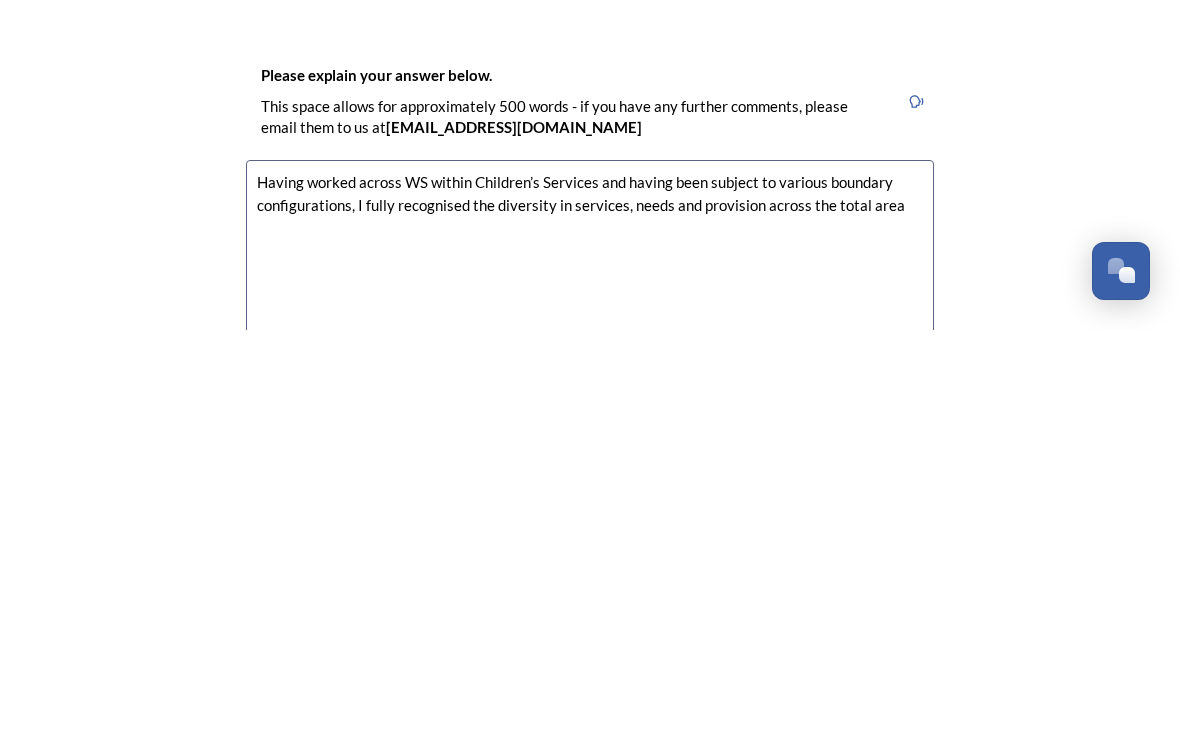 click on "Having worked across WS within Children’s Services and having been subject to various boundary configurations, I fully recognised the diversity in services, needs and provision across the total area" at bounding box center [590, 694] 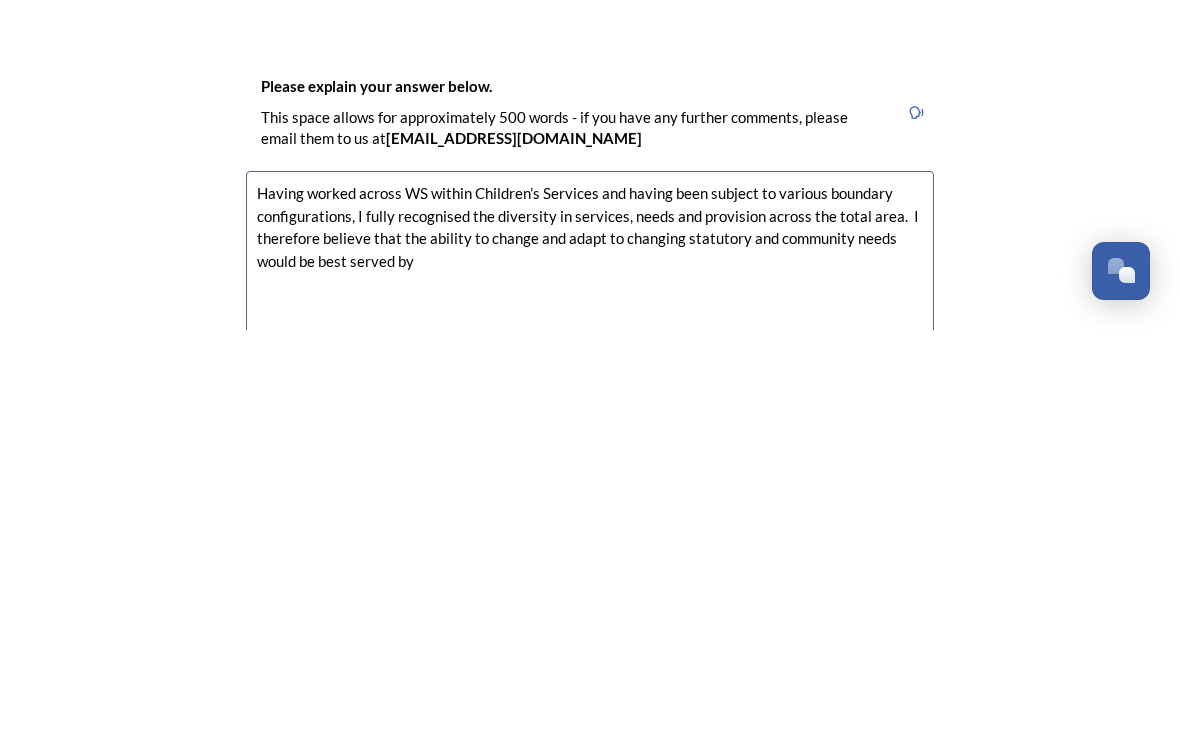 scroll, scrollTop: 2552, scrollLeft: 0, axis: vertical 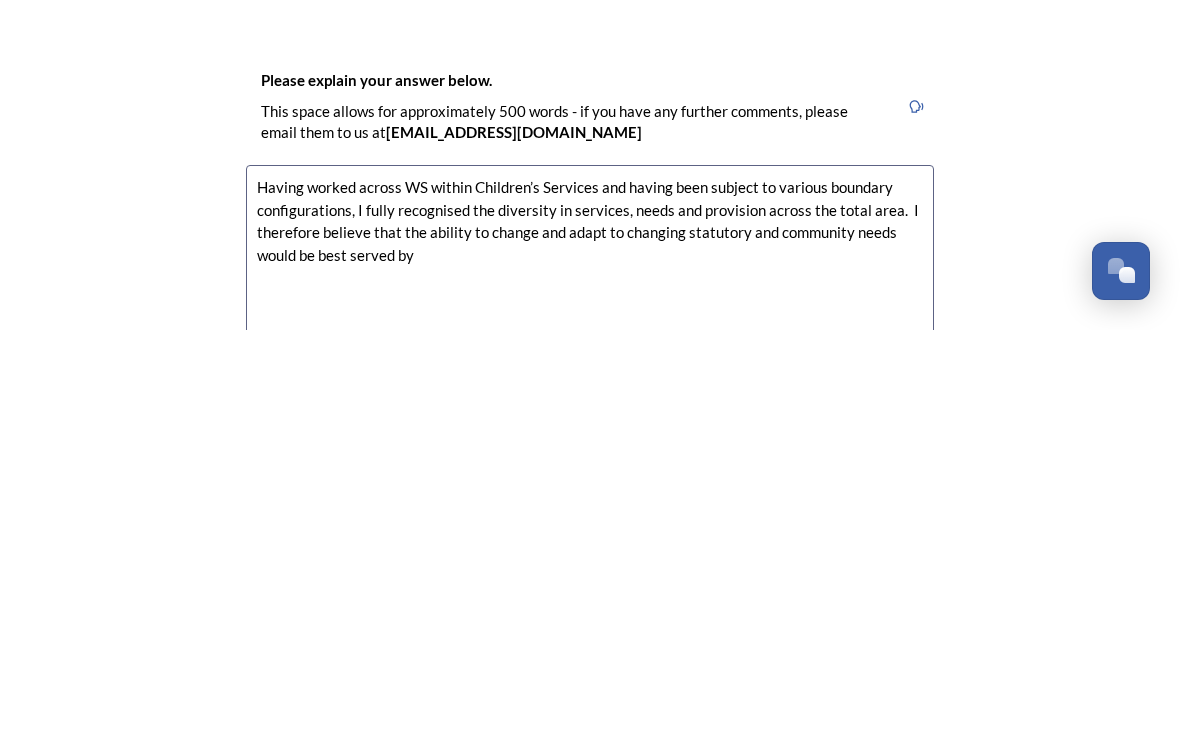 click on "Having worked across WS within Children’s Services and having been subject to various boundary configurations, I fully recognised the diversity in services, needs and provision across the total area.  I therefore believe that the ability to change and adapt to changing statutory and community needs would be best served by" at bounding box center (590, 699) 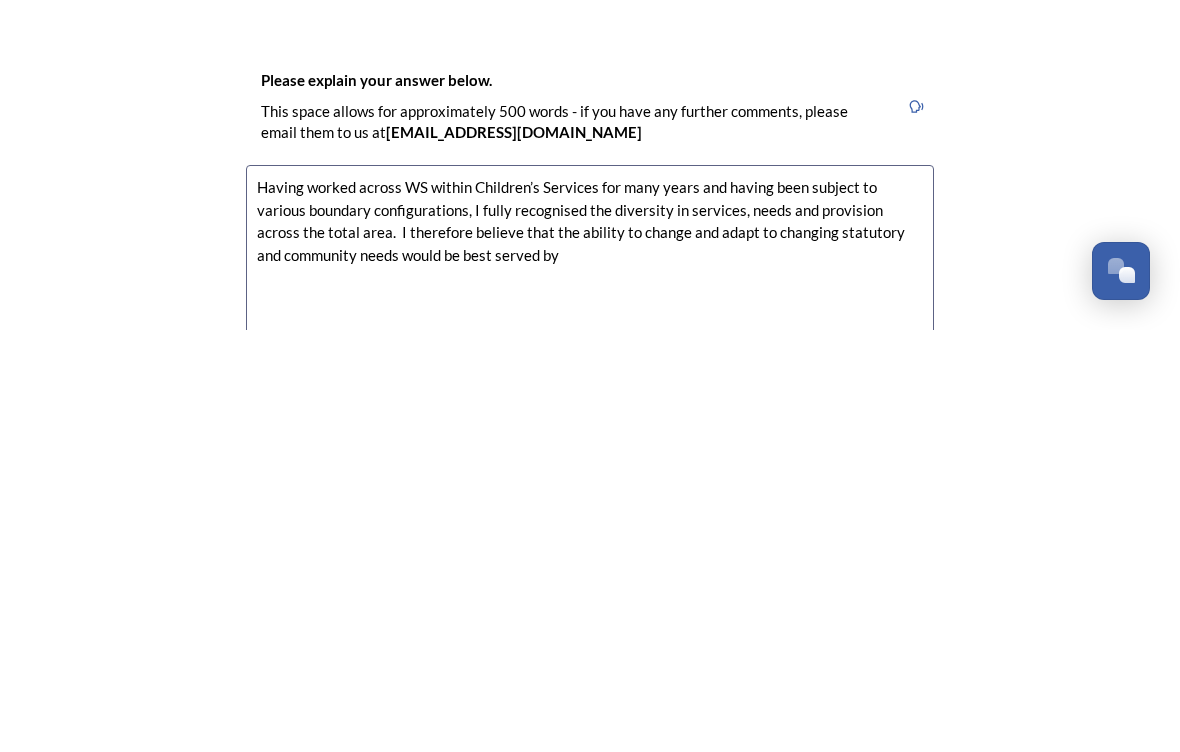click on "Having worked across WS within Children’s Services for many years and having been subject to various boundary configurations, I fully recognised the diversity in services, needs and provision across the total area.  I therefore believe that the ability to change and adapt to changing statutory and community needs would be best served by" at bounding box center (590, 699) 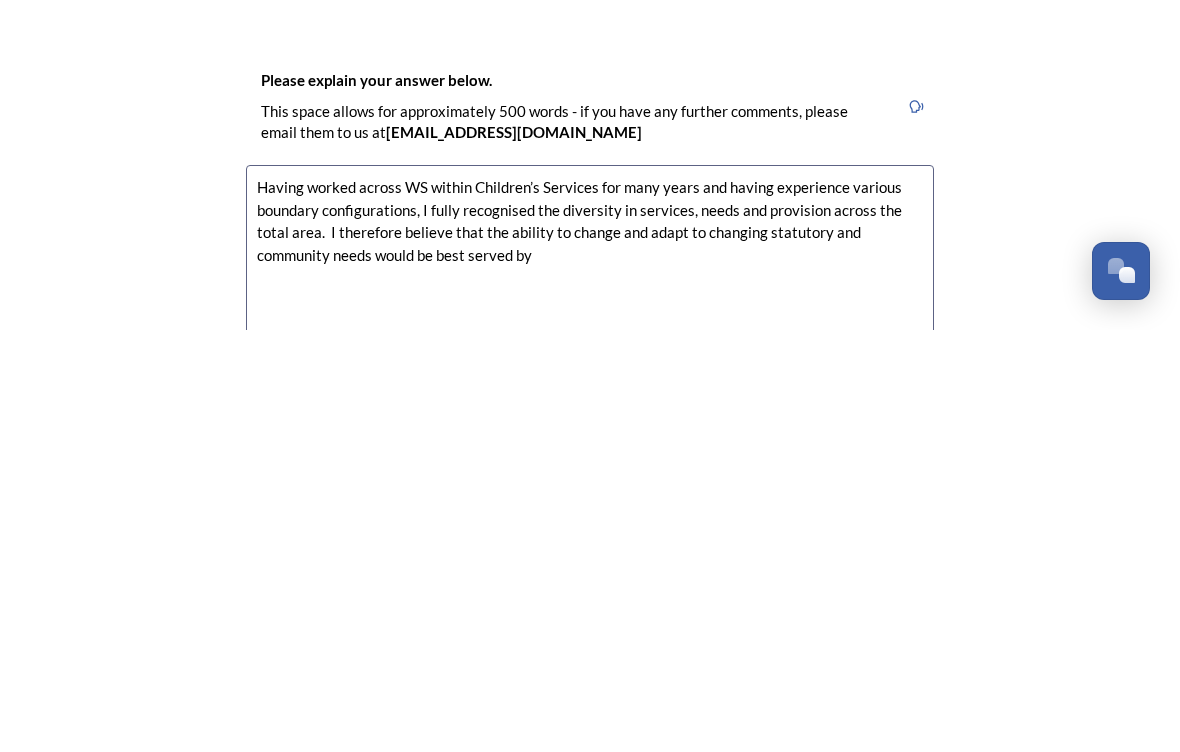 click on "Having worked across WS within Children’s Services for many years and having experience various boundary configurations, I fully recognised the diversity in services, needs and provision across the total area.  I therefore believe that the ability to change and adapt to changing statutory and community needs would be best served by" at bounding box center (590, 699) 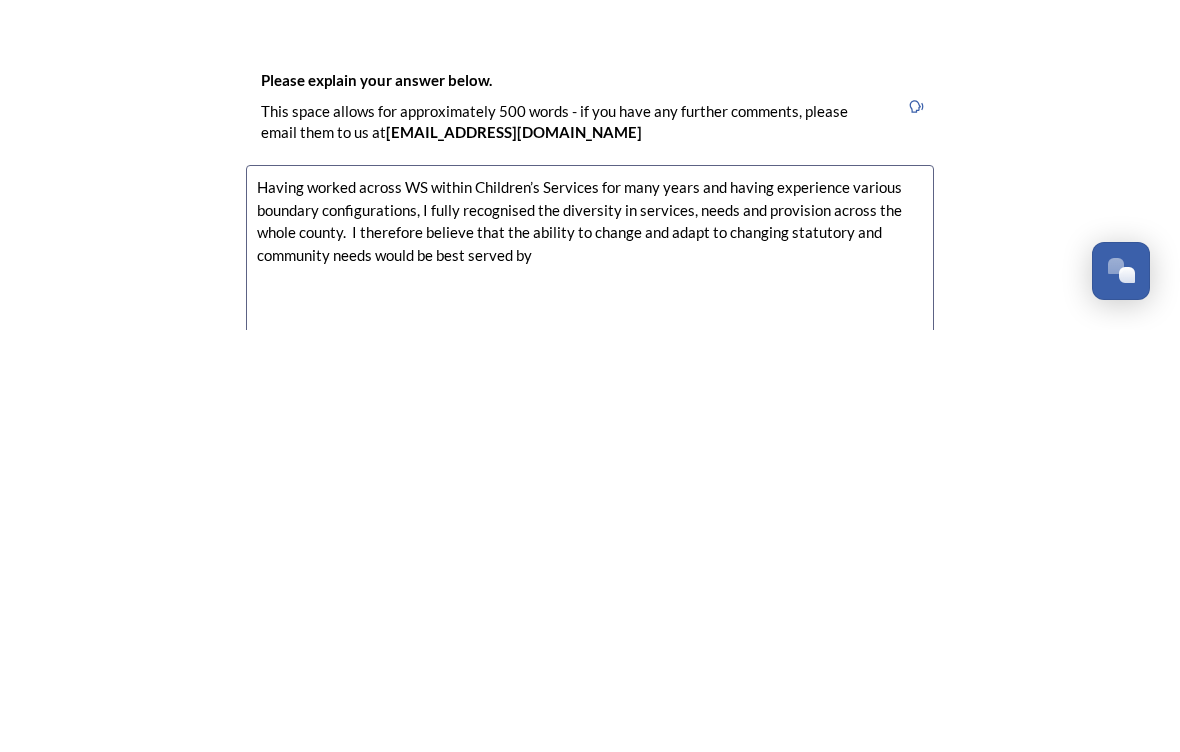 click on "Having worked across WS within Children’s Services for many years and having experience various boundary configurations, I fully recognised the diversity in services, needs and provision across the whole county.  I therefore believe that the ability to change and adapt to changing statutory and community needs would be best served by" at bounding box center (590, 699) 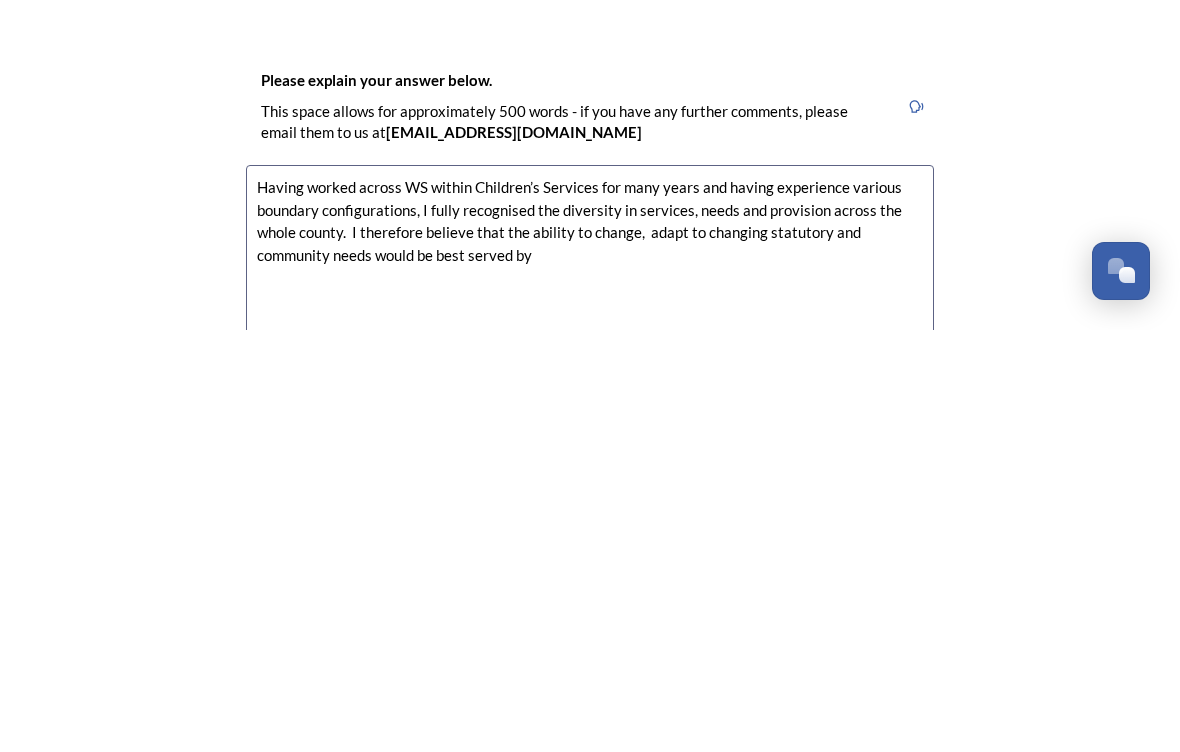 click on "Having worked across WS within Children’s Services for many years and having experience various boundary configurations, I fully recognised the diversity in services, needs and provision across the whole county.  I therefore believe that the ability to change,  adapt to changing statutory and community needs would be best served by" at bounding box center (590, 699) 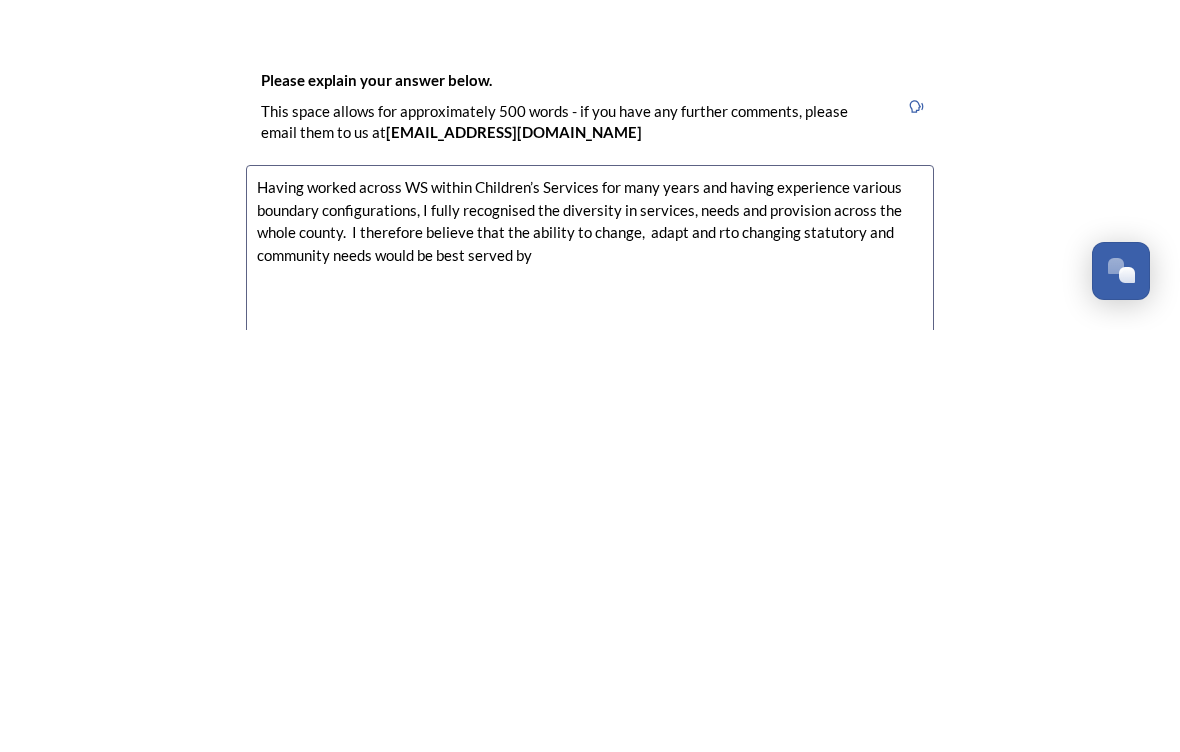 click on "Having worked across WS within Children’s Services for many years and having experience various boundary configurations, I fully recognised the diversity in services, needs and provision across the whole county.  I therefore believe that the ability to change,  adapt and to changing statutory and community needs would be best served by" at bounding box center [590, 699] 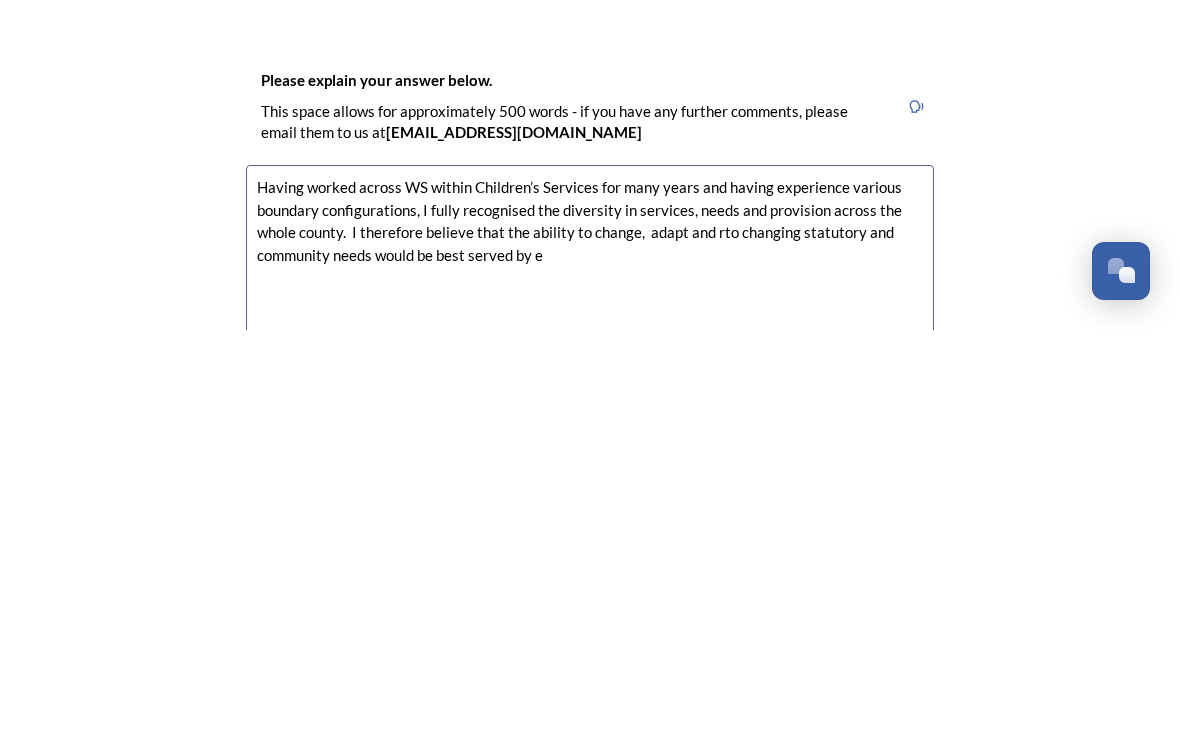 click on "Having worked across WS within Children’s Services for many years and having experience various boundary configurations, I fully recognised the diversity in services, needs and provision across the whole county.  I therefore believe that the ability to change,  adapt and rto changing statutory and community needs would be best served by e" at bounding box center [590, 699] 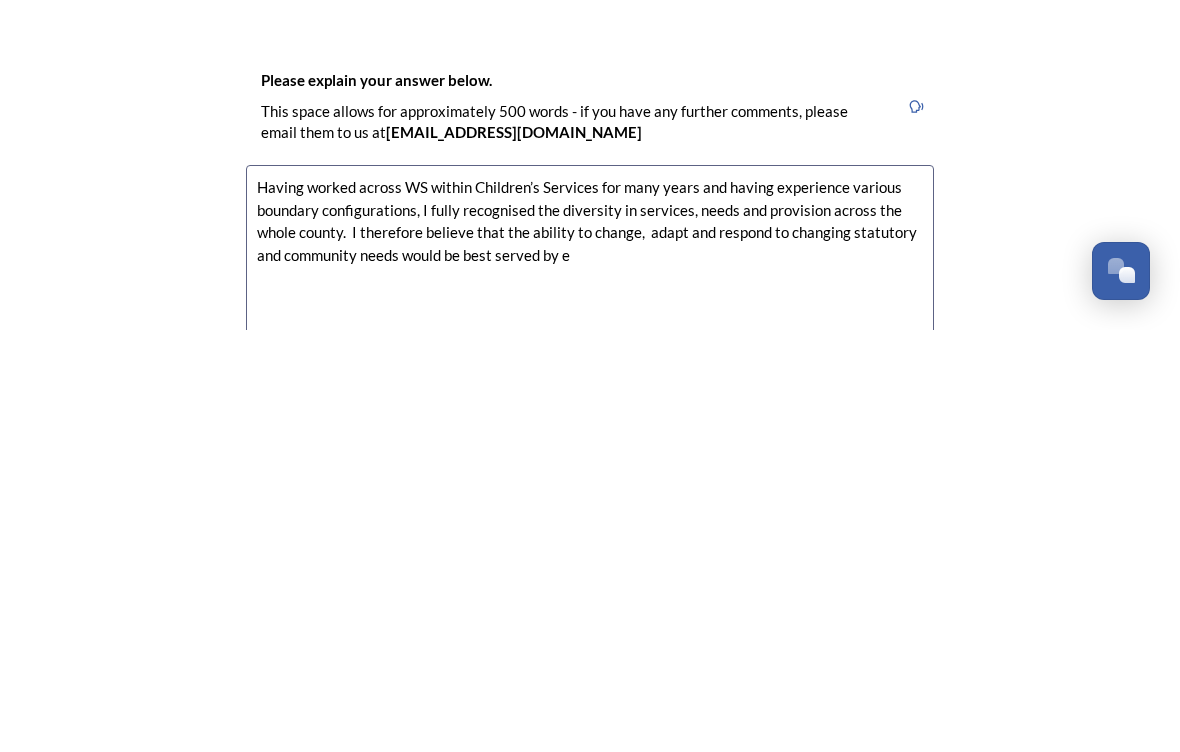 click on "Having worked across WS within Children’s Services for many years and having experience various boundary configurations, I fully recognised the diversity in services, needs and provision across the whole county.  I therefore believe that the ability to change,  adapt and respond to changing statutory and community needs would be best served by e" at bounding box center [590, 699] 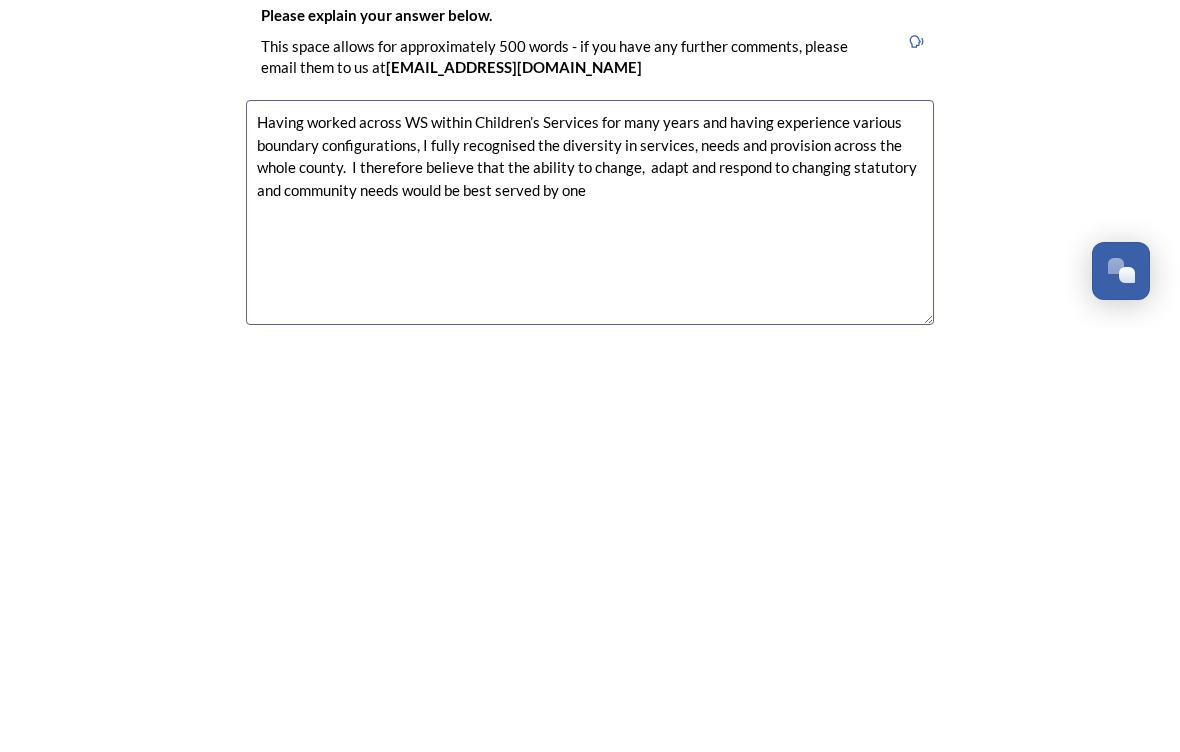 scroll, scrollTop: 2619, scrollLeft: 0, axis: vertical 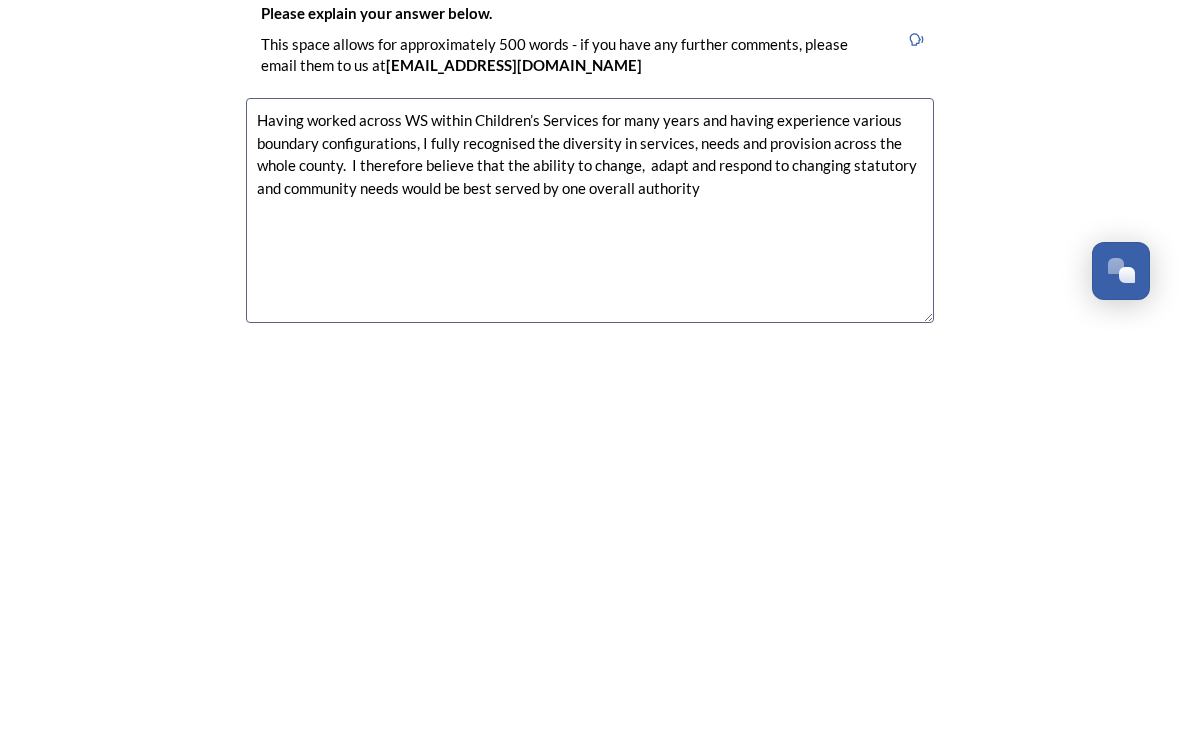 click on "Having worked across WS within Children’s Services for many years and having experience various boundary configurations, I fully recognised the diversity in services, needs and provision across the whole county.  I therefore believe that the ability to change,  adapt and respond to changing statutory and community needs would be best served by one overall authority" at bounding box center [590, 632] 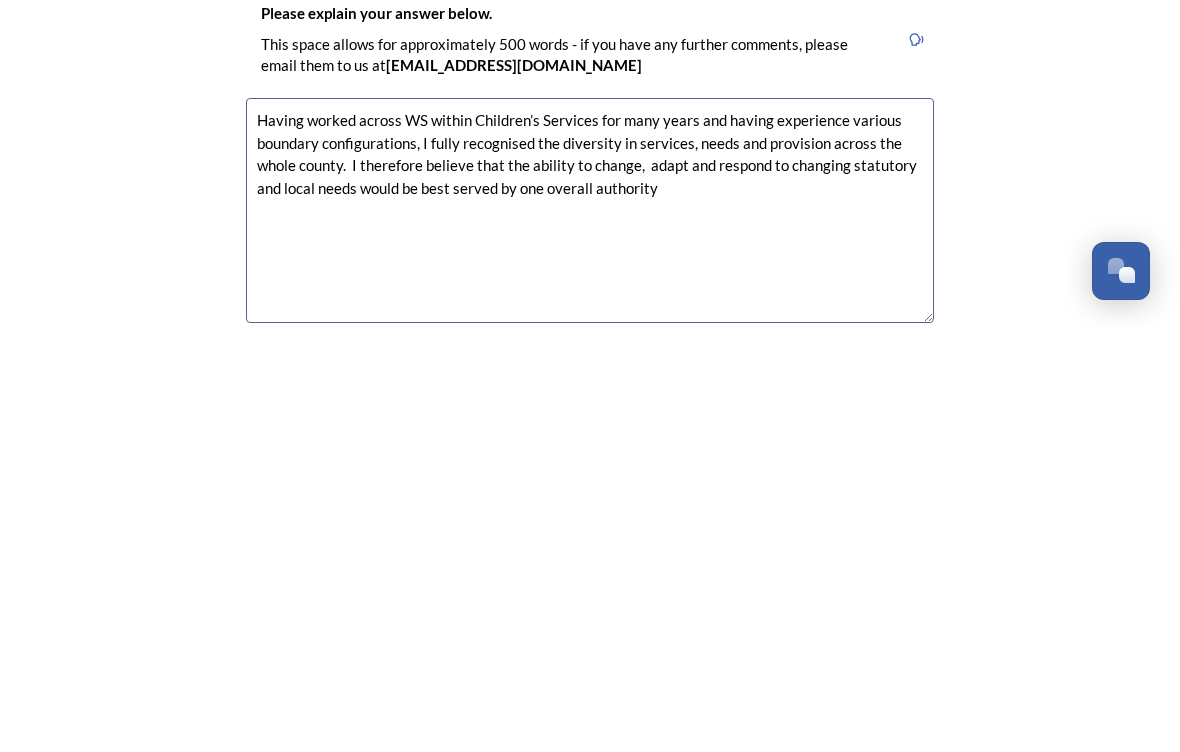 click on "Having worked across WS within Children’s Services for many years and having experience various boundary configurations, I fully recognised the diversity in services, needs and provision across the whole county.  I therefore believe that the ability to change,  adapt and respond to changing statutory and local needs would be best served by one overall authority" at bounding box center [590, 632] 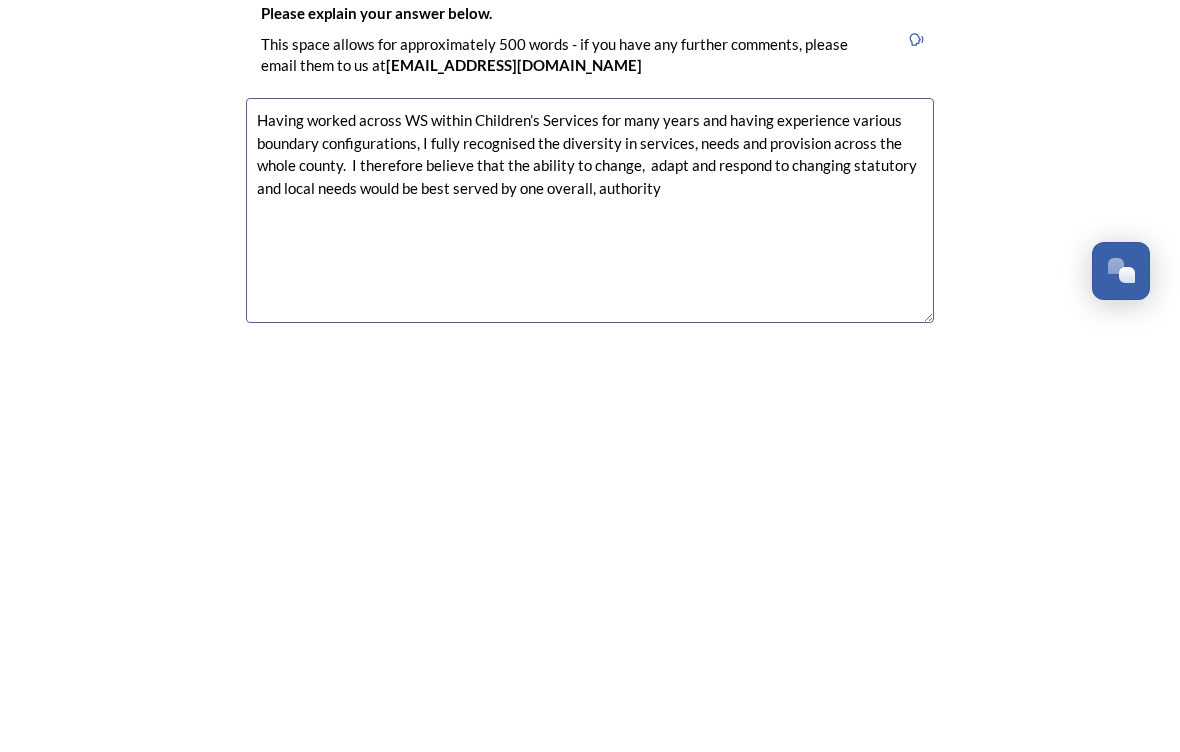 click on "Having worked across WS within Children’s Services for many years and having experience various boundary configurations, I fully recognised the diversity in services, needs and provision across the whole county.  I therefore believe that the ability to change,  adapt and respond to changing statutory and local needs would be best served by one overall, authority" at bounding box center (590, 632) 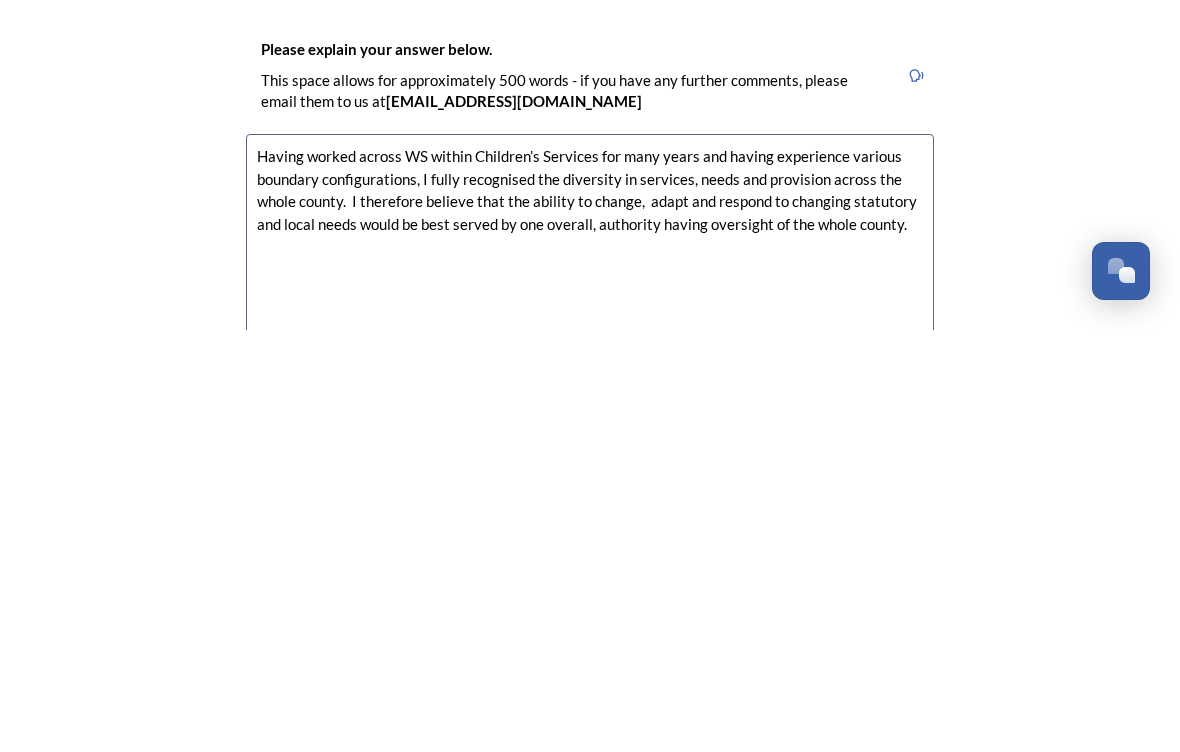 scroll, scrollTop: 2588, scrollLeft: 0, axis: vertical 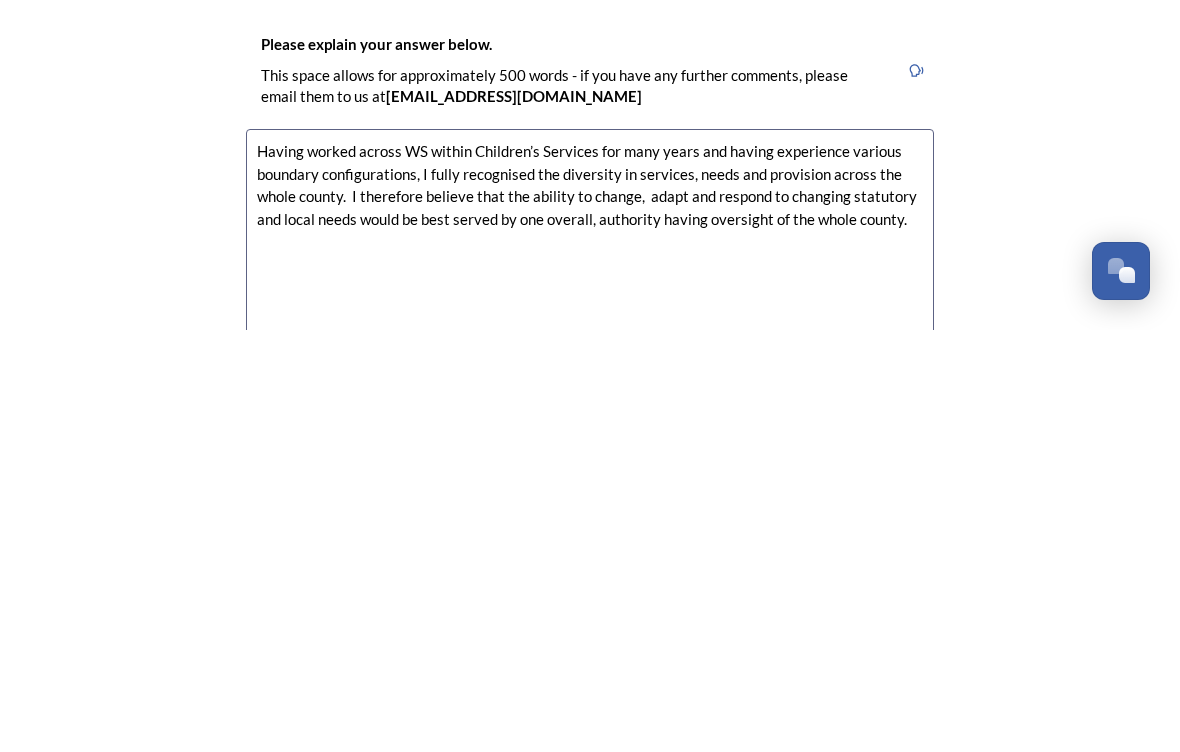 click on "Having worked across WS within Children’s Services for many years and having experience various boundary configurations, I fully recognised the diversity in services, needs and provision across the whole county.  I therefore believe that the ability to change,  adapt and respond to changing statutory and local needs would be best served by one overall, authority having oversight of the whole county." at bounding box center [590, 663] 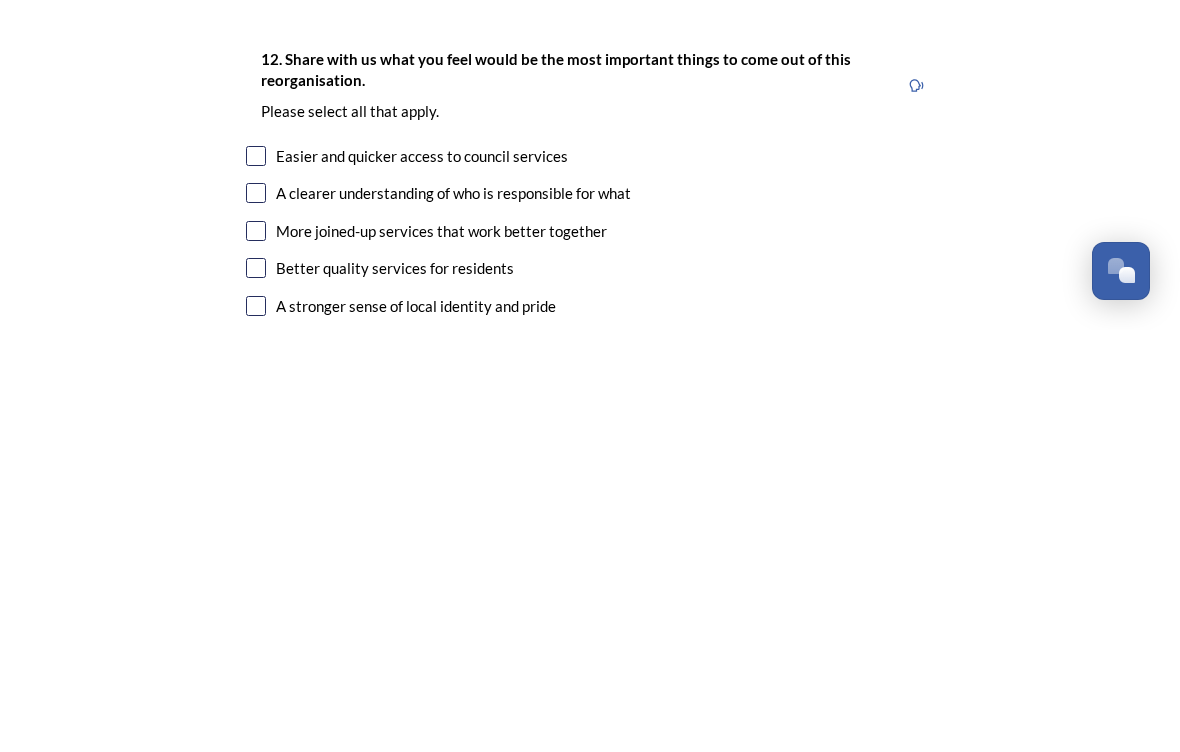 scroll, scrollTop: 3004, scrollLeft: 0, axis: vertical 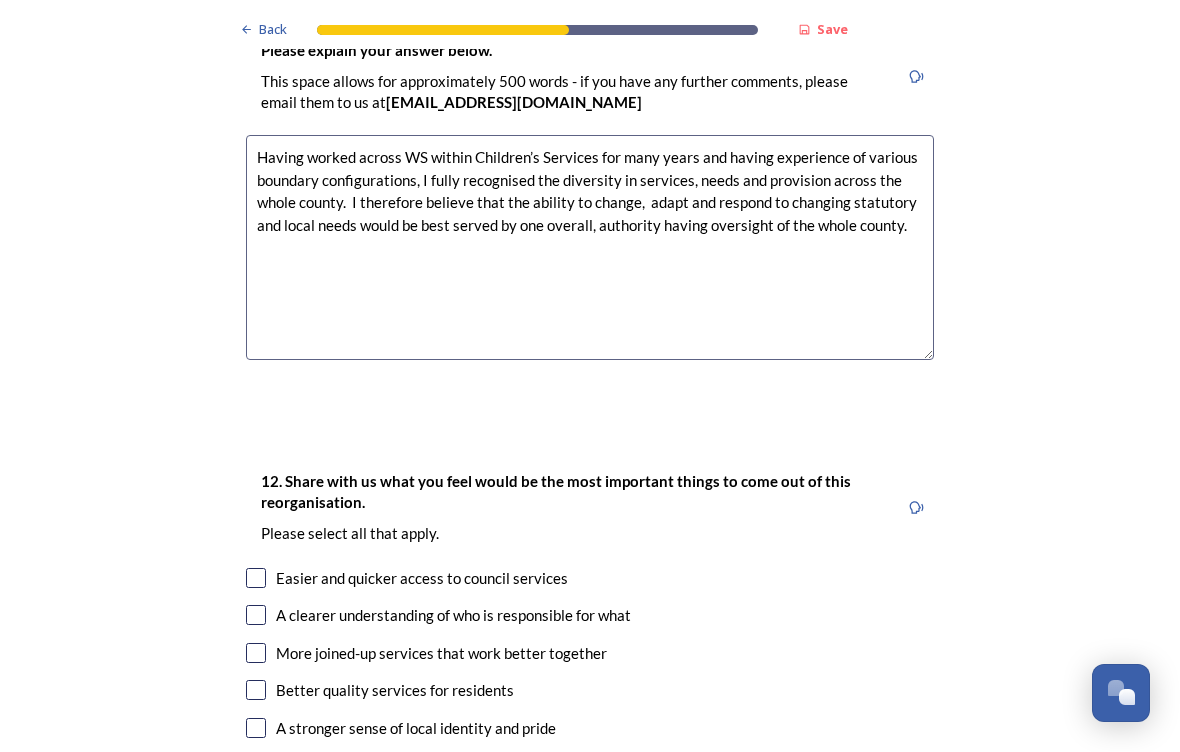 click on "A clearer understanding of who is responsible for what" at bounding box center [590, 615] 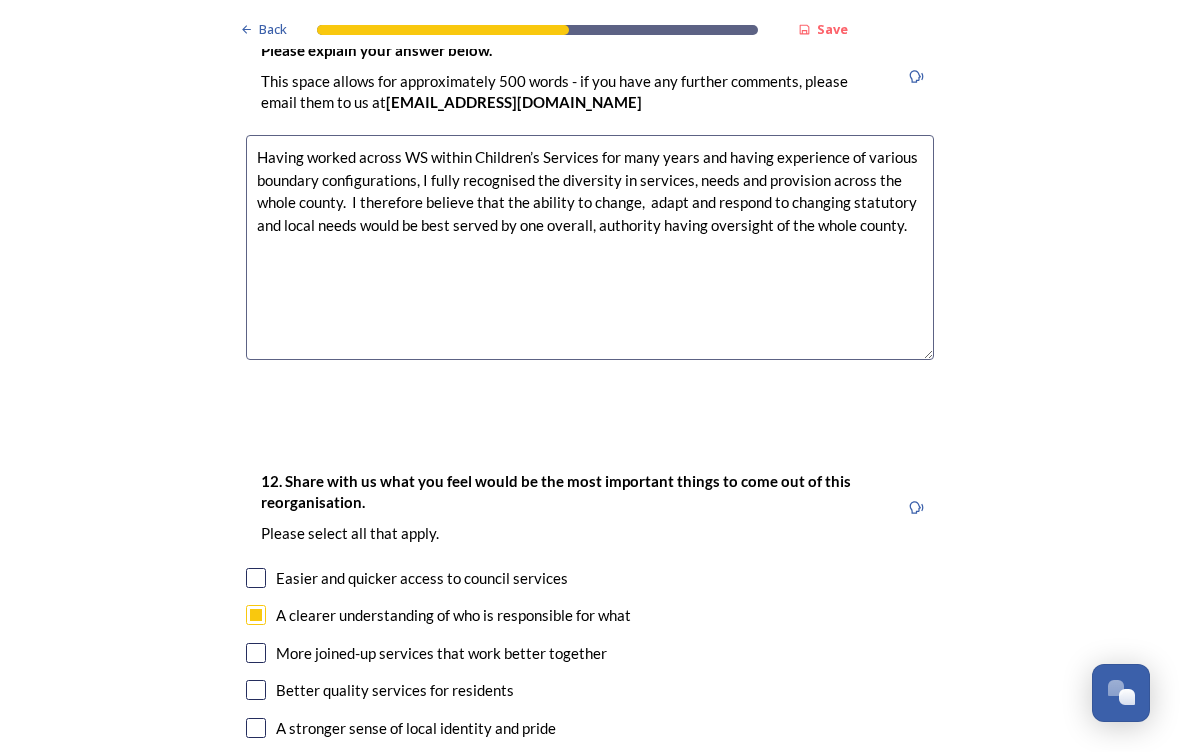 checkbox on "true" 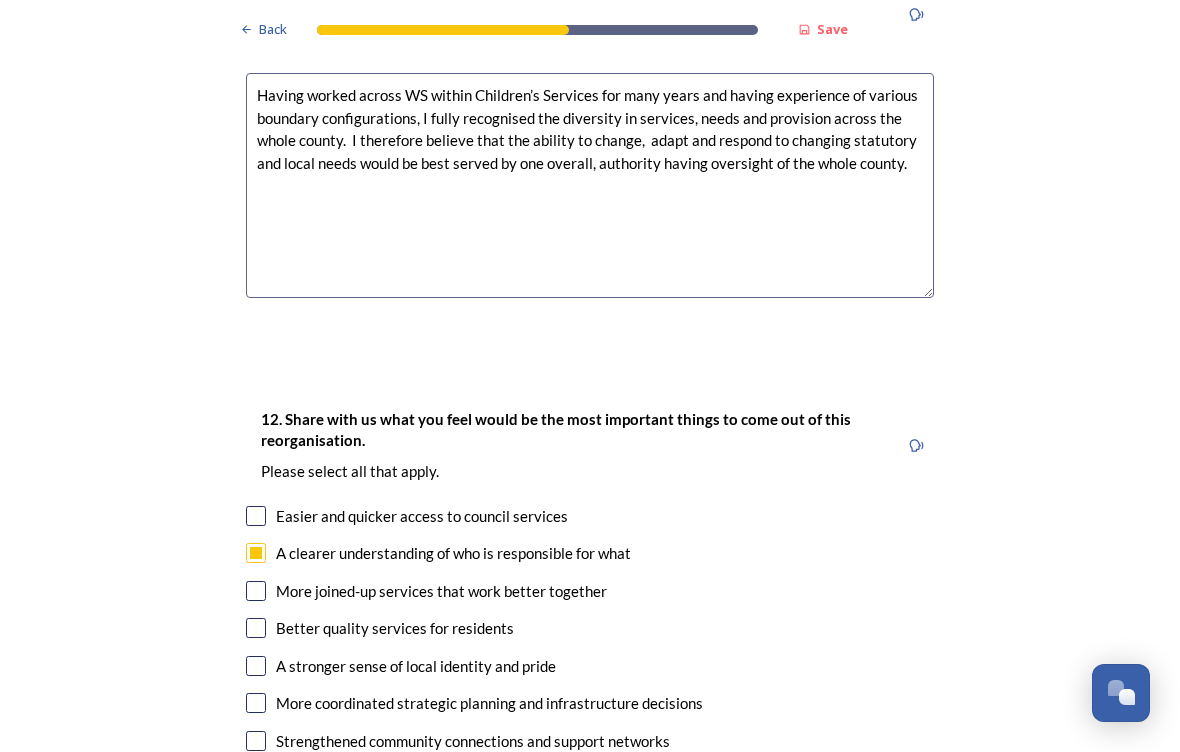 scroll, scrollTop: 3066, scrollLeft: 0, axis: vertical 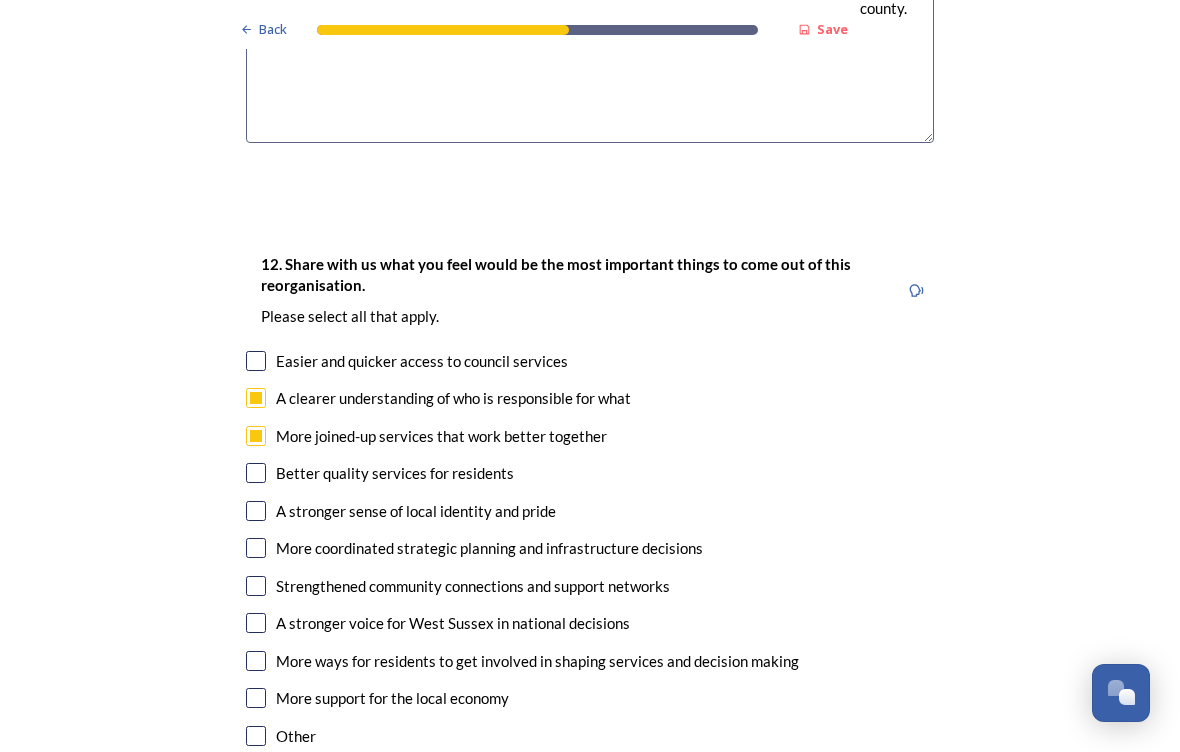 click on "12. Share with us what you feel would be the most important things to come out of this reorganisation. Please select all that apply. Easier and quicker access to council services A clearer understanding of who is responsible for what More joined-up services that work better together Better quality services for residents A stronger sense of local identity and pride More coordinated strategic planning and infrastructure decisions  Strengthened community connections and support networks A stronger voice for [GEOGRAPHIC_DATA] in national decisions More ways for residents to get involved in shaping services and decision making More support for the local economy Other" at bounding box center (590, 502) 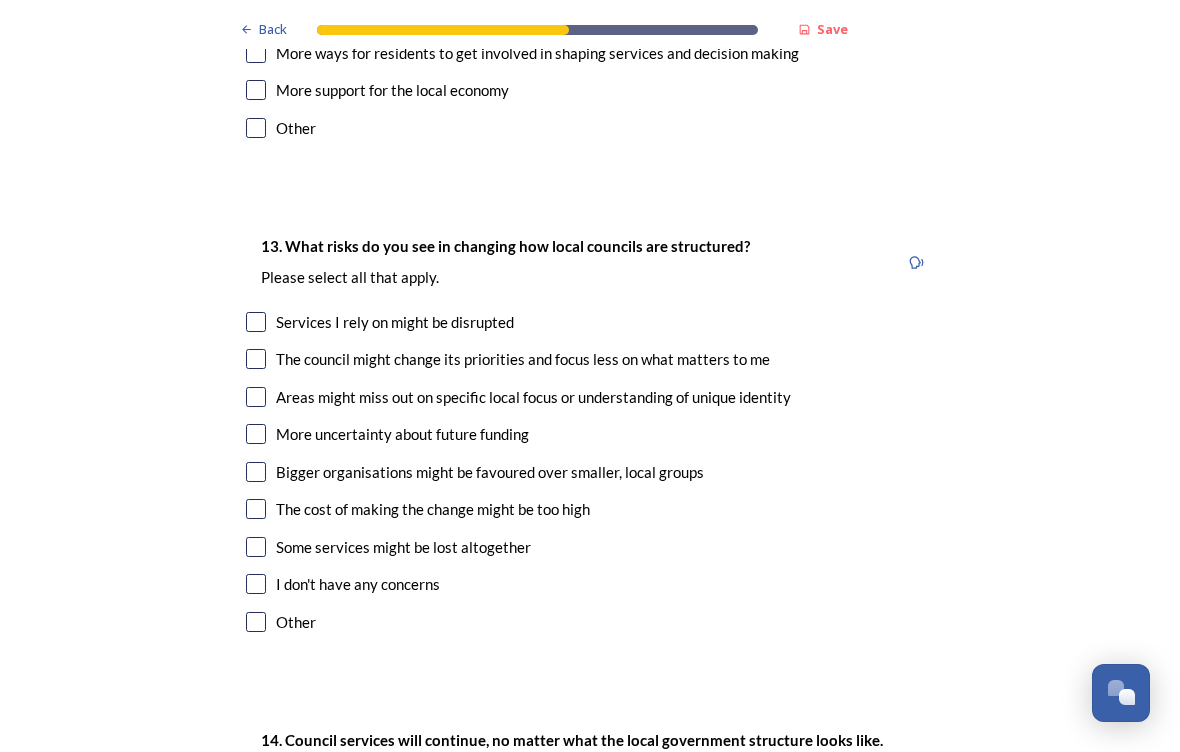 scroll, scrollTop: 3828, scrollLeft: 0, axis: vertical 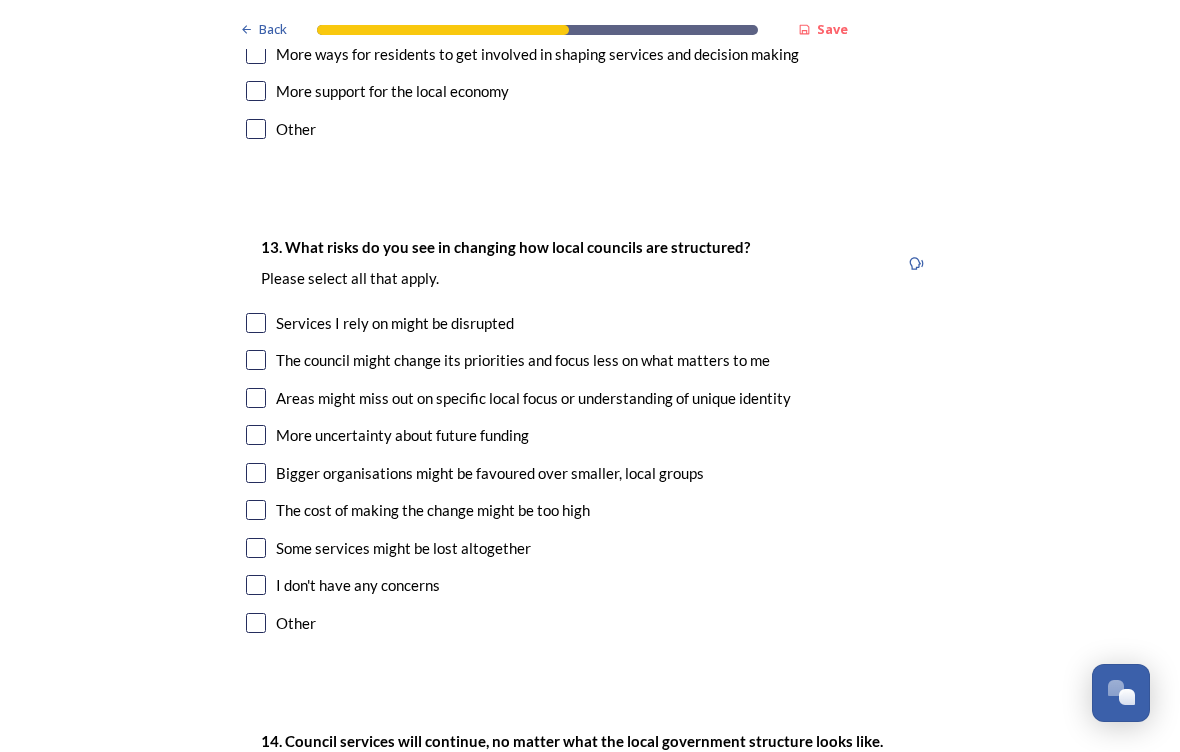 click on "Back Save Prioritising future services As explained on our  Shaping [GEOGRAPHIC_DATA] hub , Local Government Reorganisation for [GEOGRAPHIC_DATA] means that the county, district and borough councils will be replaced with one, or more than one, single-tier council (referred to as a unitary council) to deliver all your services.  Options currently being explored within [GEOGRAPHIC_DATA] are detailed on our  hub , but map visuals can be found below. A single county unitary , bringing the County Council and all seven District and Borough Councils services together to form a new unitary council for [GEOGRAPHIC_DATA]. Single unitary model (You can enlarge this map by clicking on the square expand icon in the top right of the image) Two unitary option, variation 1  -   one unitary combining Arun, [GEOGRAPHIC_DATA] and Worthing footprints and one unitary combining Adur, [GEOGRAPHIC_DATA], [GEOGRAPHIC_DATA], and Mid-Sussex footprints. Two unitary model variation 1 (You can enlarge this map by clicking on the square expand icon in the top right of the image) * Other 5" at bounding box center [590, -491] 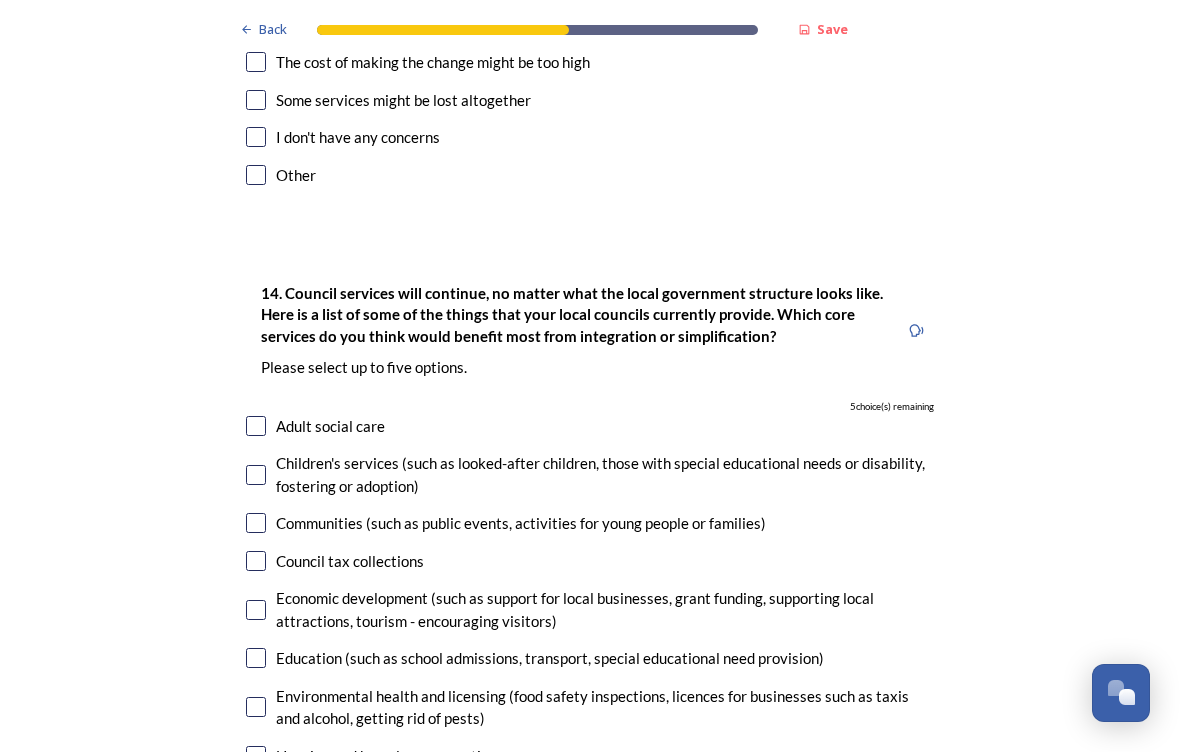 scroll, scrollTop: 4276, scrollLeft: 0, axis: vertical 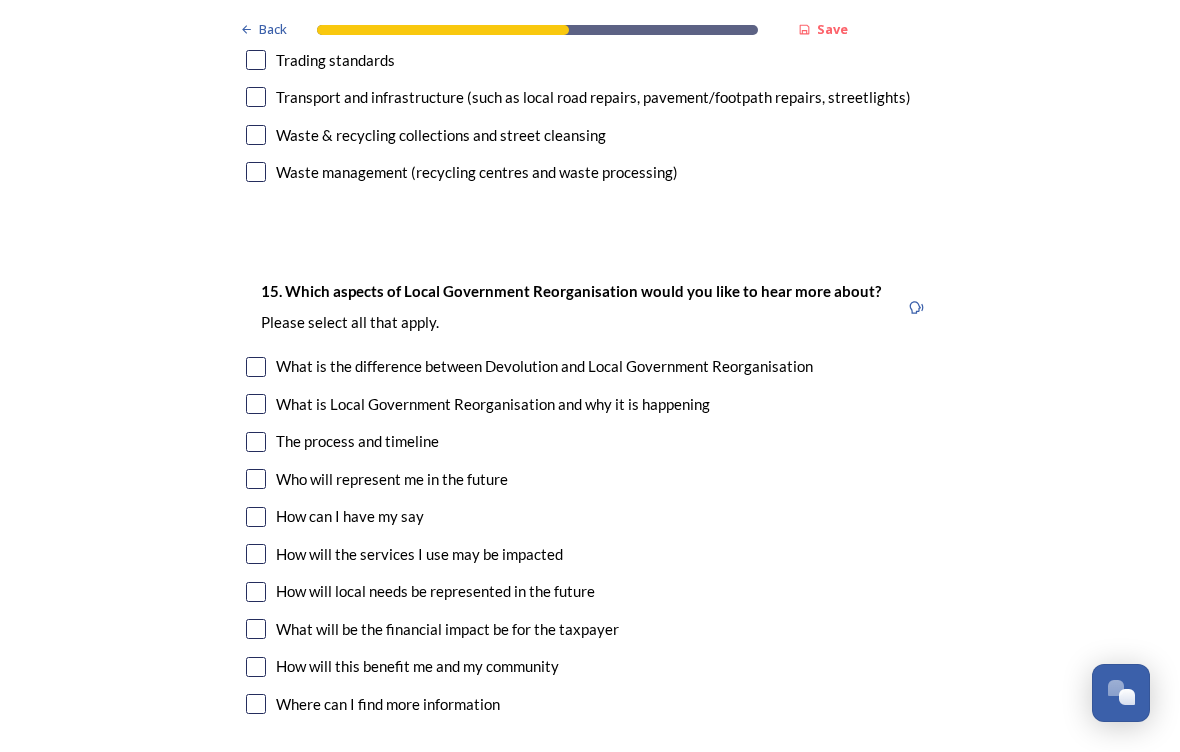 click on "How will this benefit me and my community" at bounding box center [590, 666] 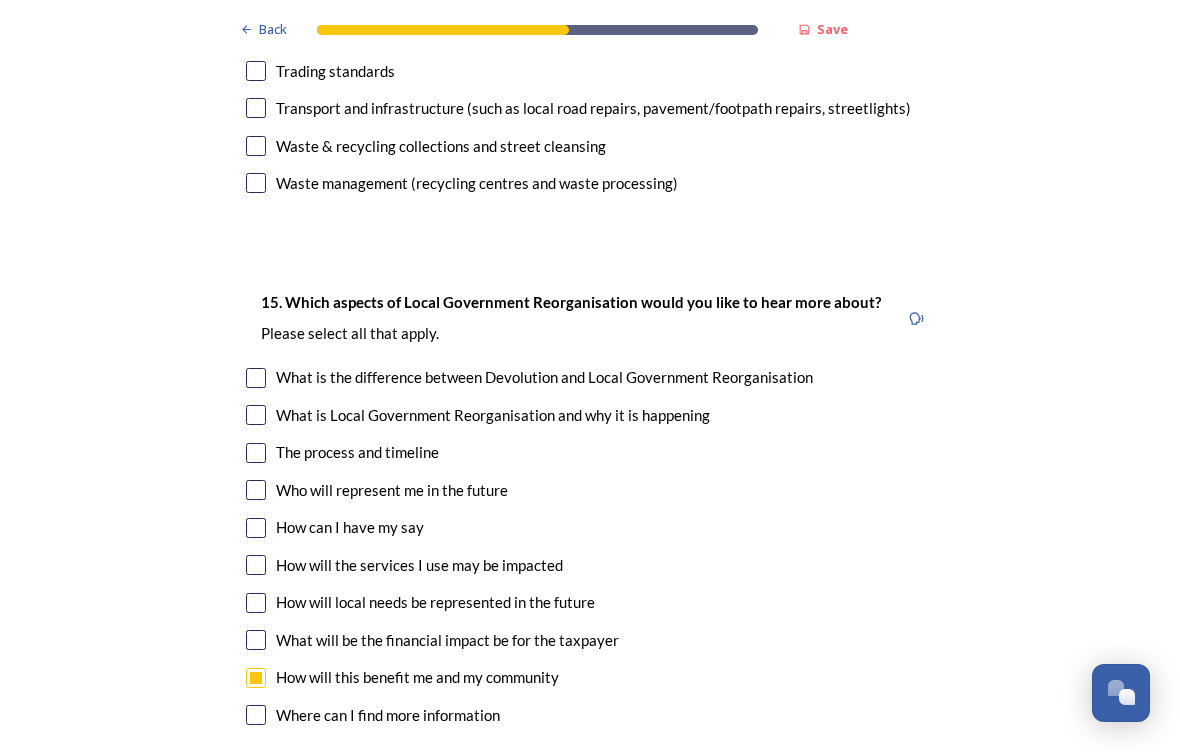 scroll, scrollTop: 5306, scrollLeft: 0, axis: vertical 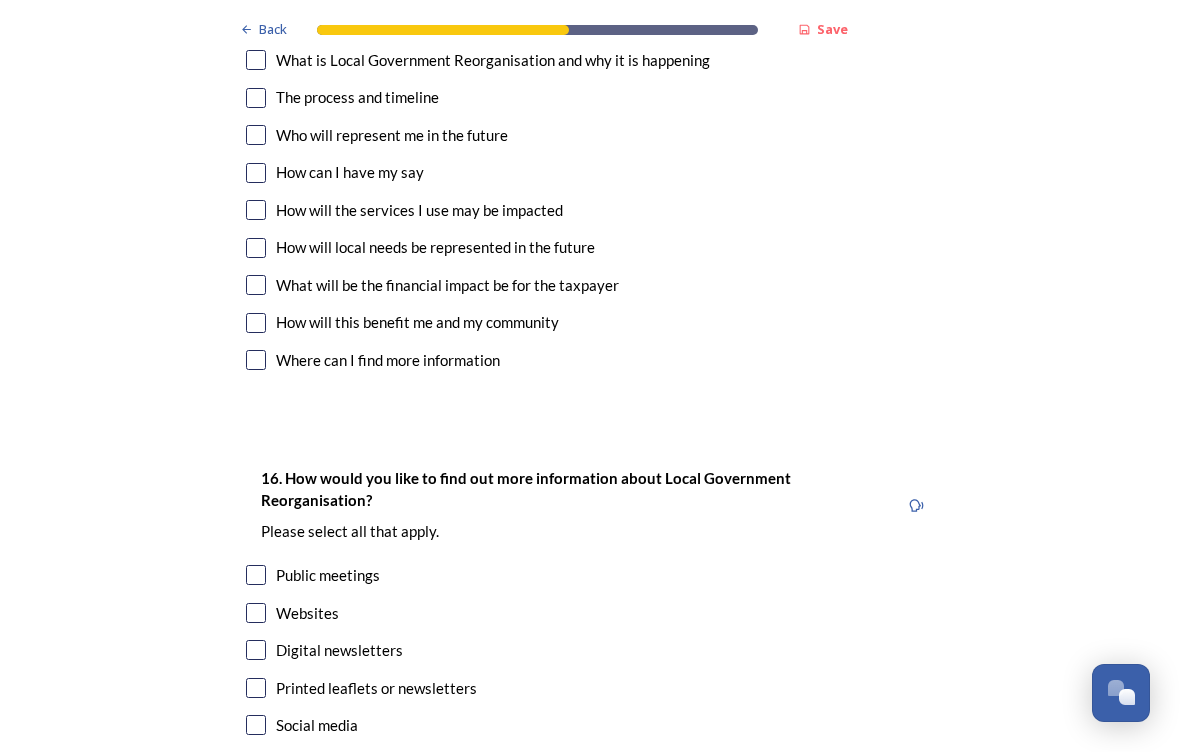 click on "Public meetings" at bounding box center [328, 575] 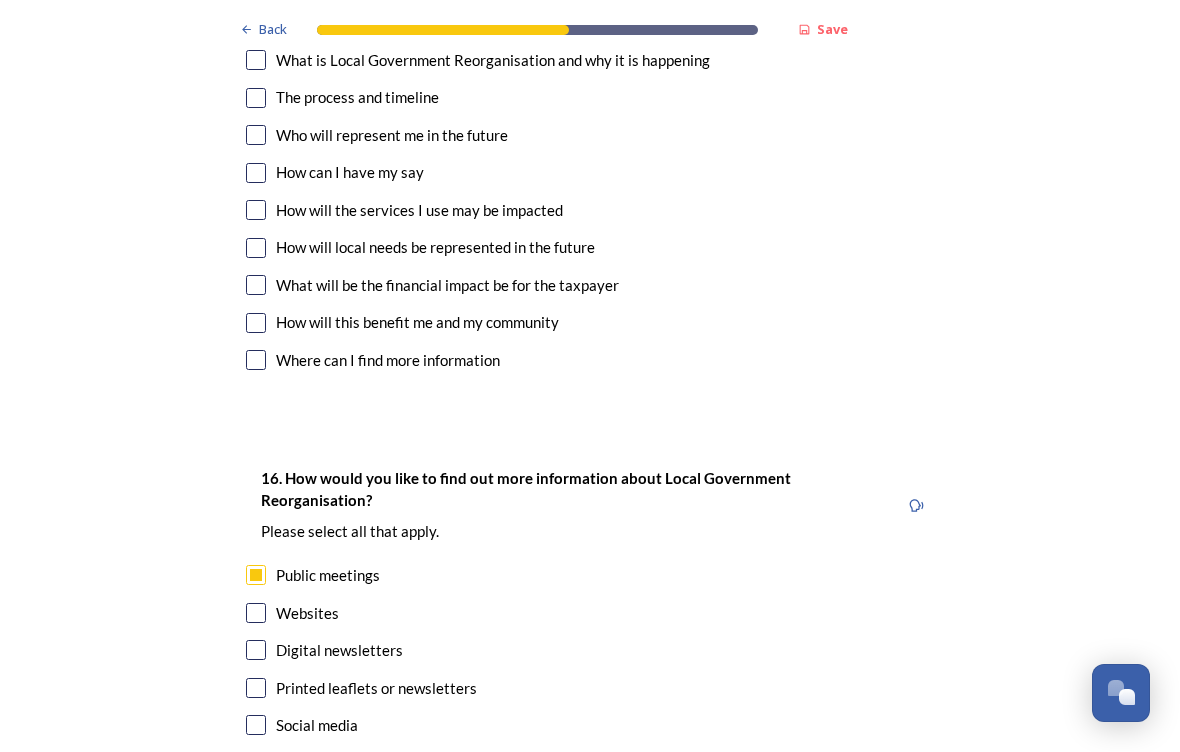 checkbox on "true" 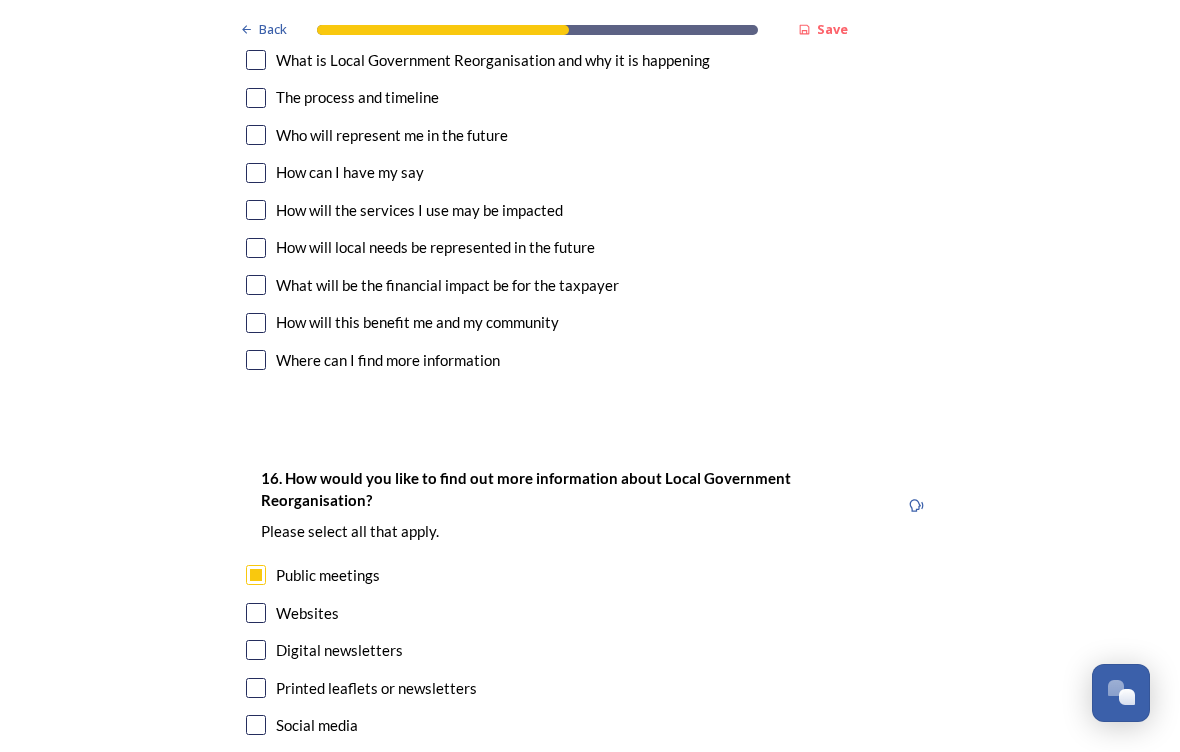 click on "Websites" at bounding box center [590, 613] 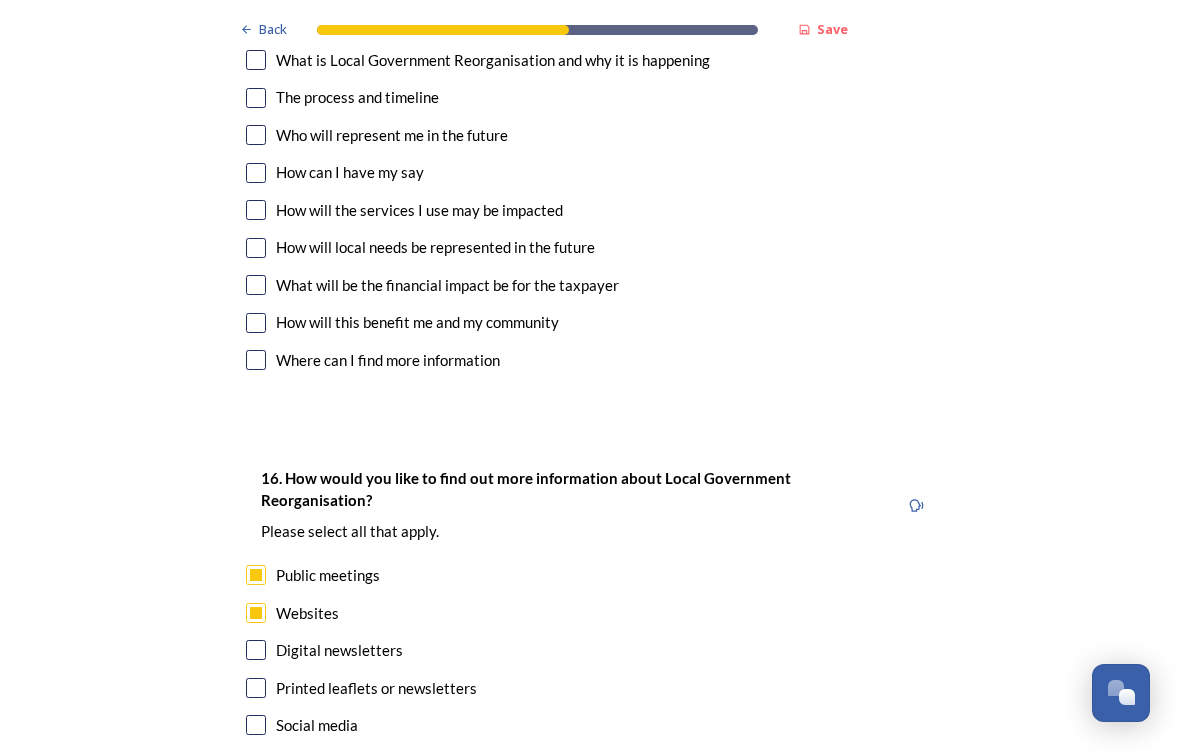 click on "Websites" at bounding box center (590, 613) 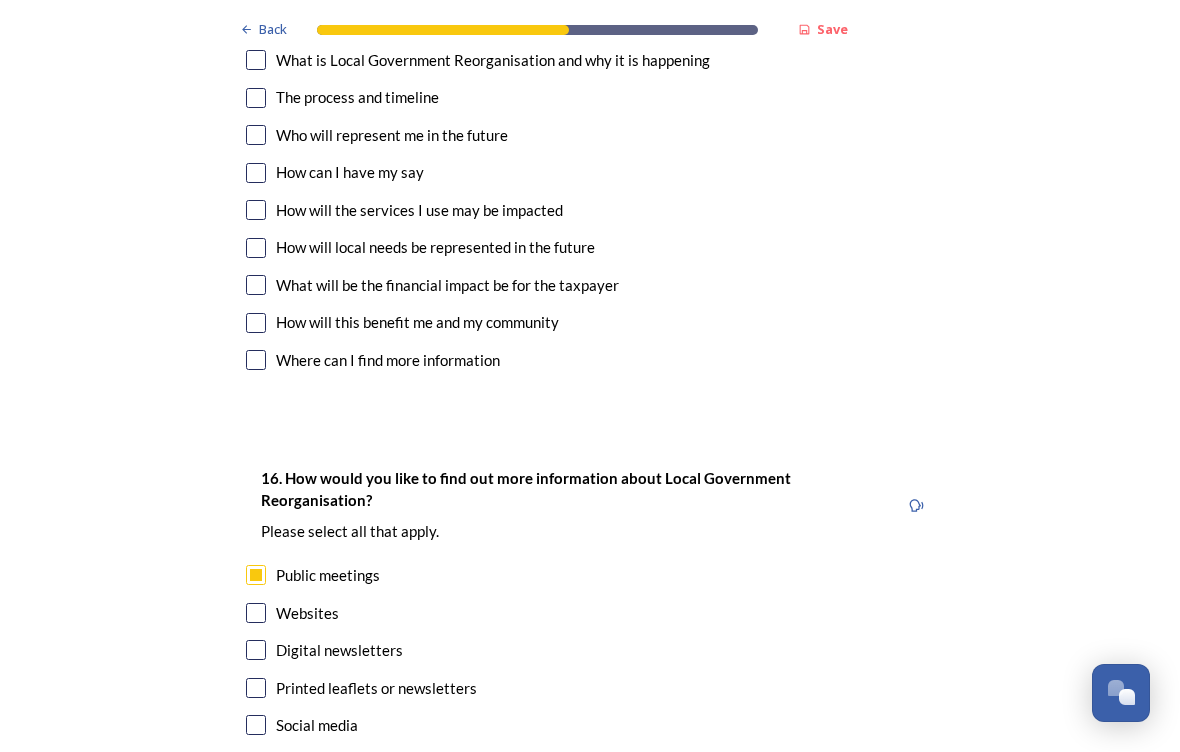 checkbox on "false" 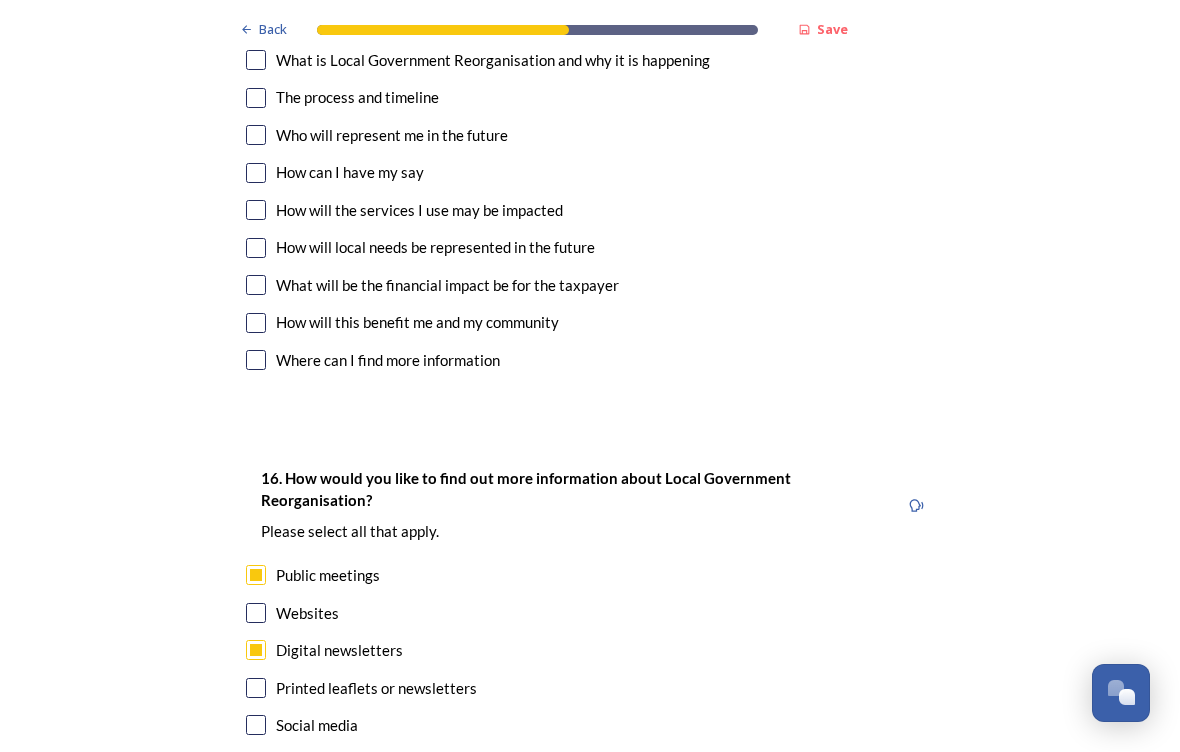 checkbox on "true" 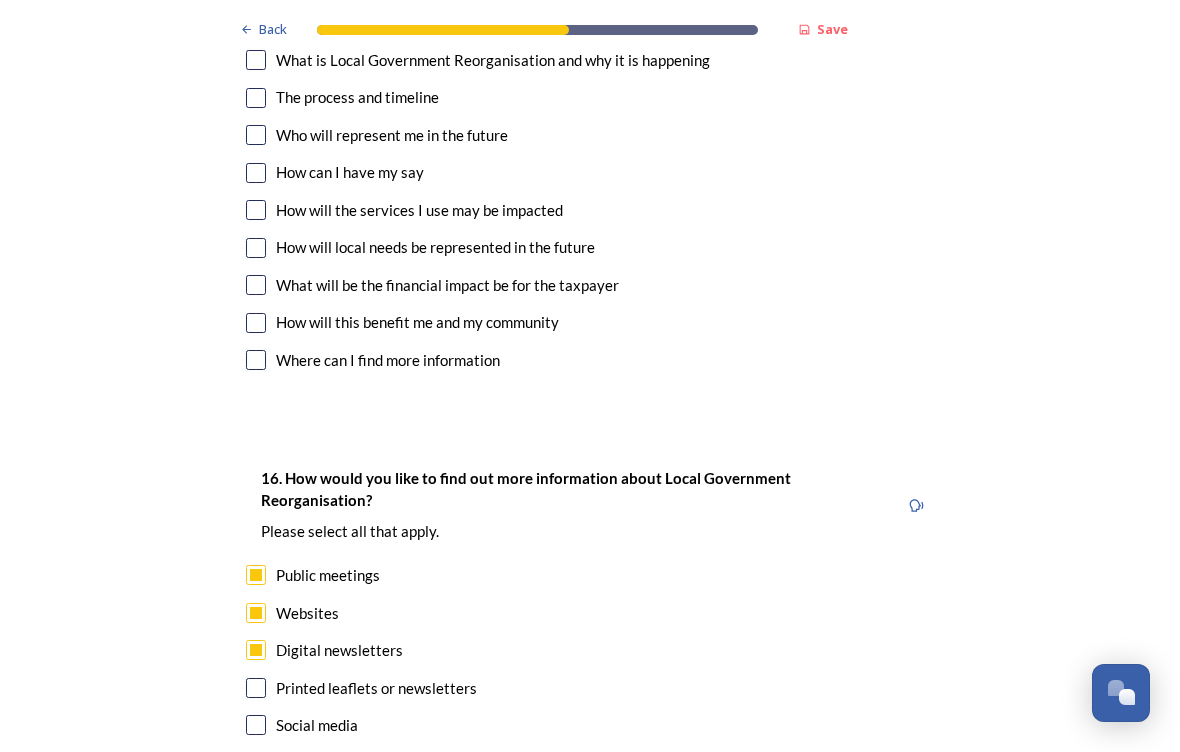 checkbox on "true" 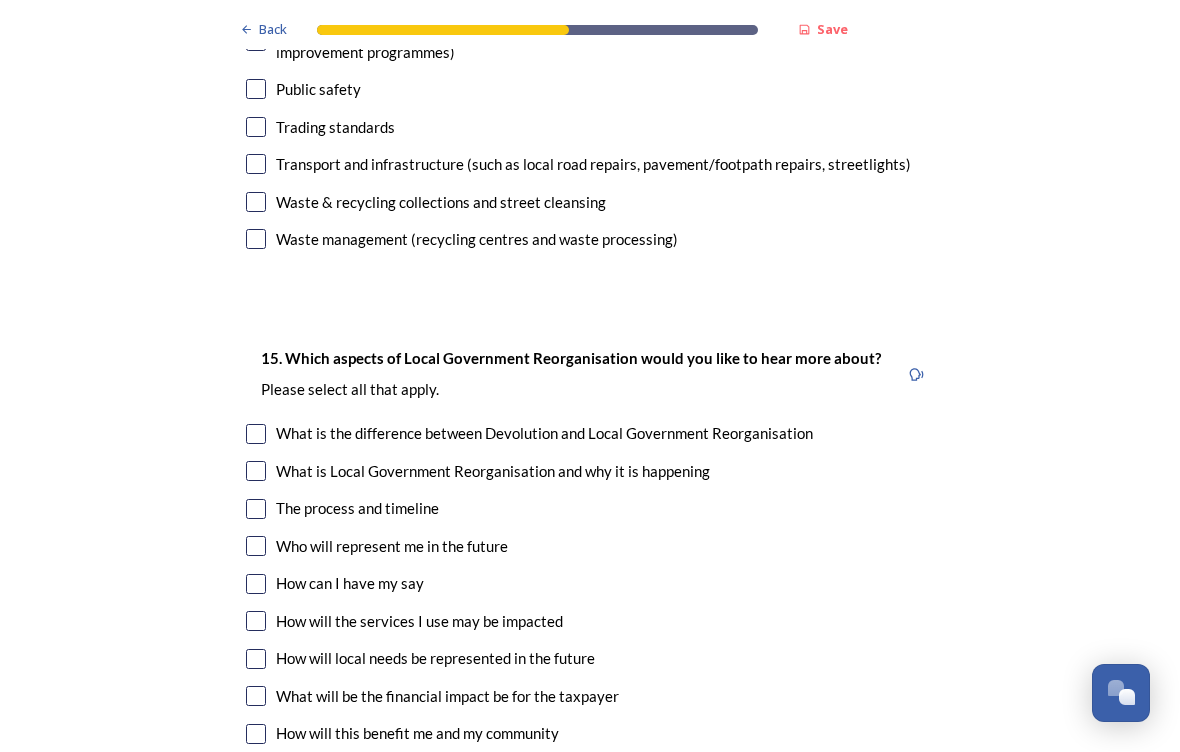 scroll, scrollTop: 5250, scrollLeft: 0, axis: vertical 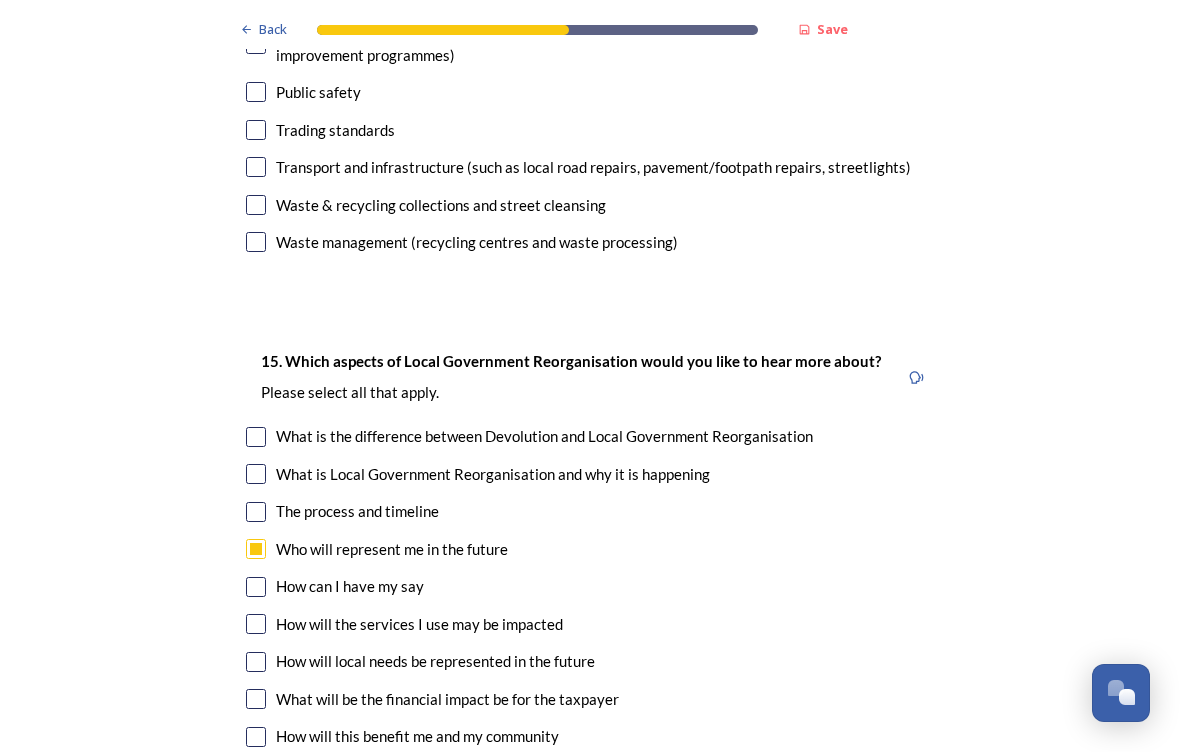 click on "How will the services I use may be impacted" at bounding box center (590, 624) 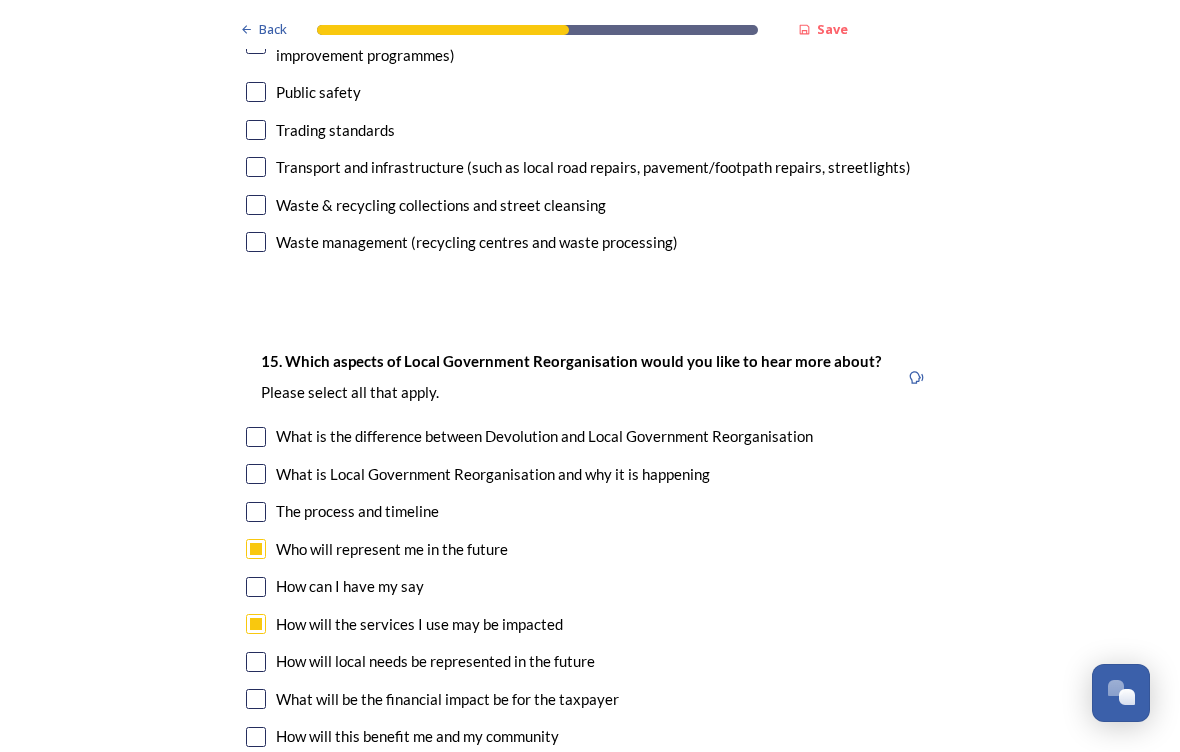 checkbox on "true" 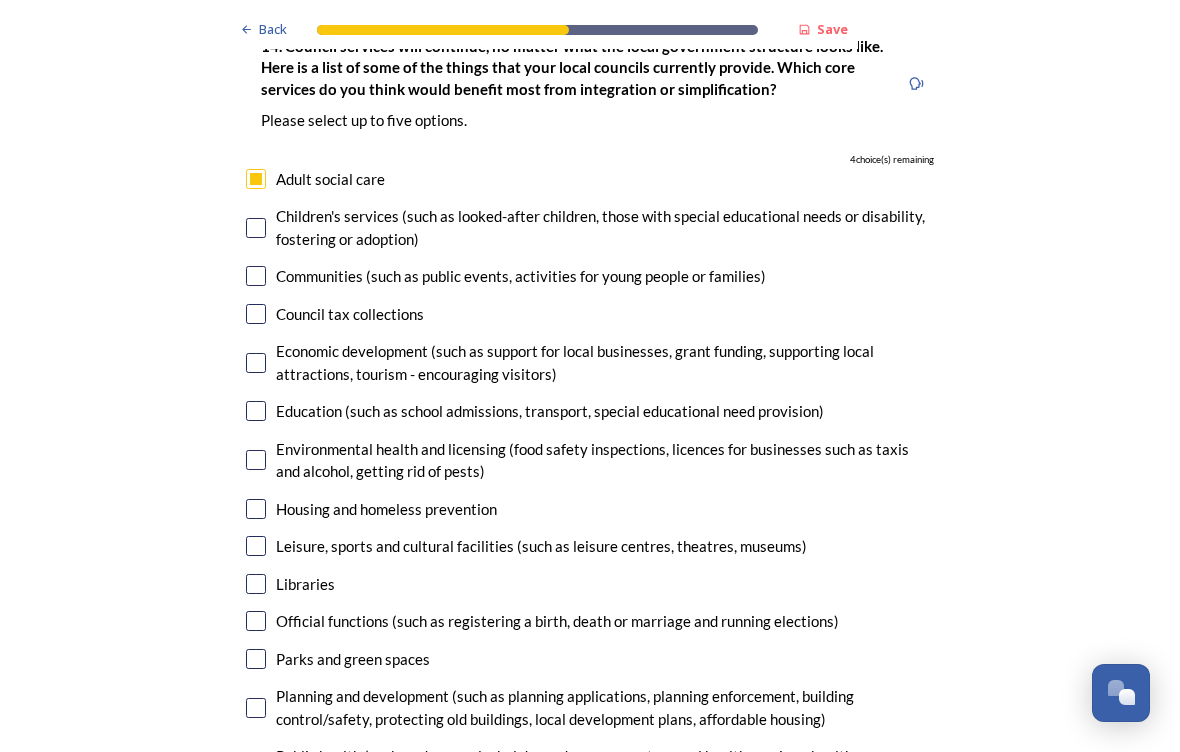 scroll, scrollTop: 4517, scrollLeft: 0, axis: vertical 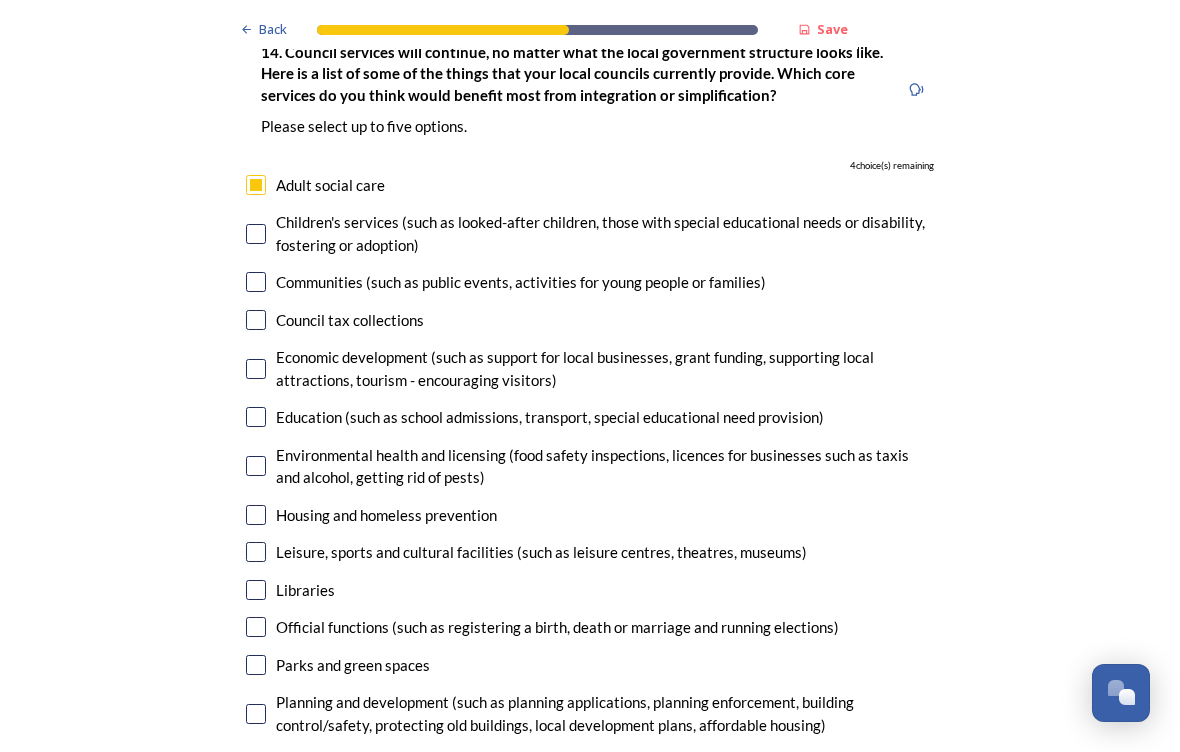 click on "Public safety" at bounding box center [318, 822] 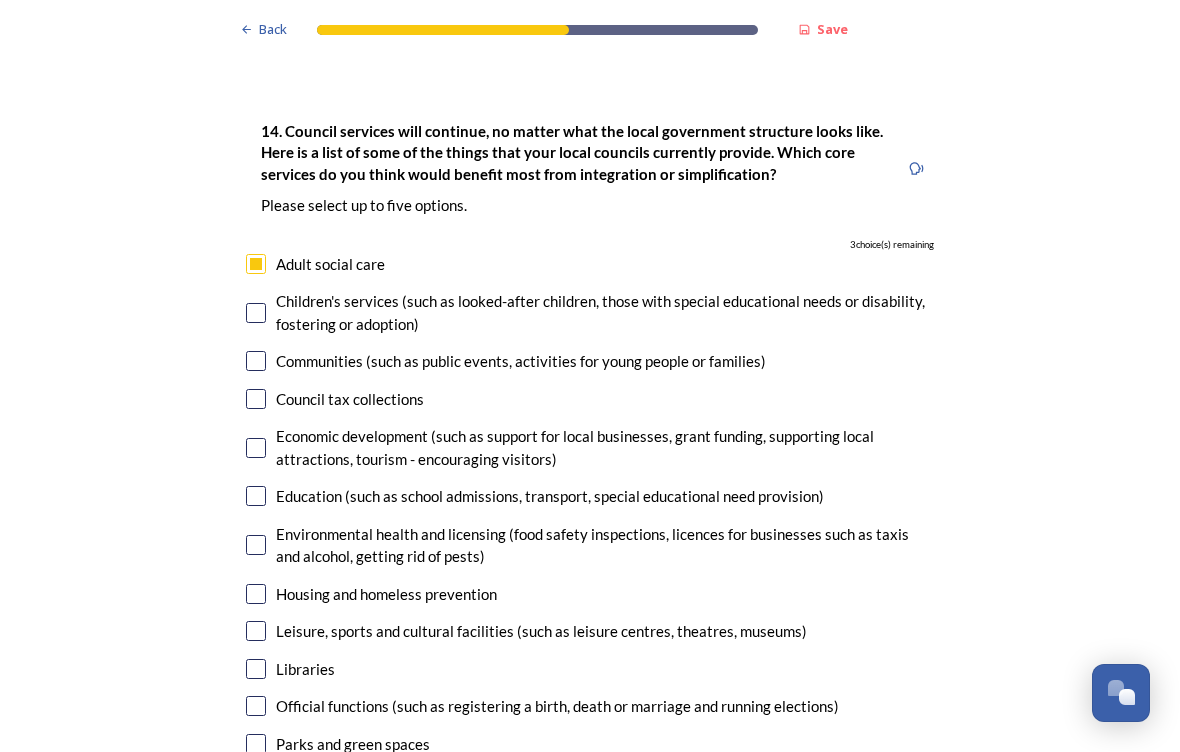 scroll, scrollTop: 4438, scrollLeft: 0, axis: vertical 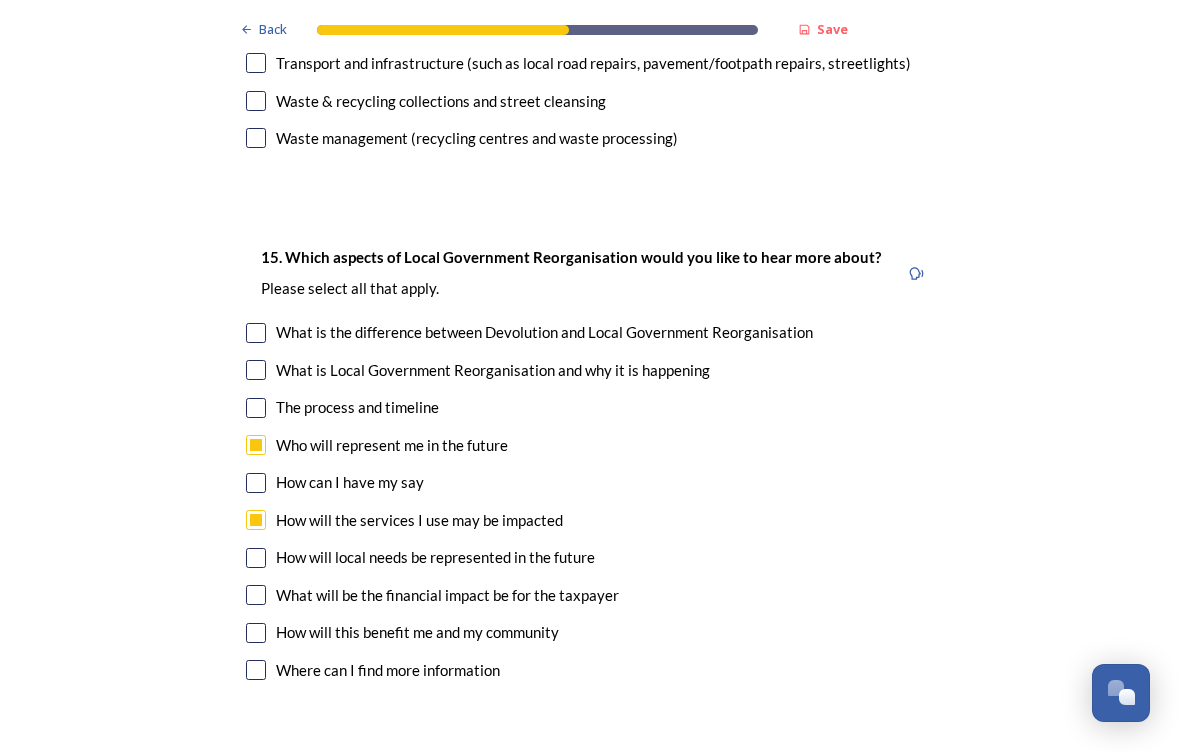 click at bounding box center (256, 483) 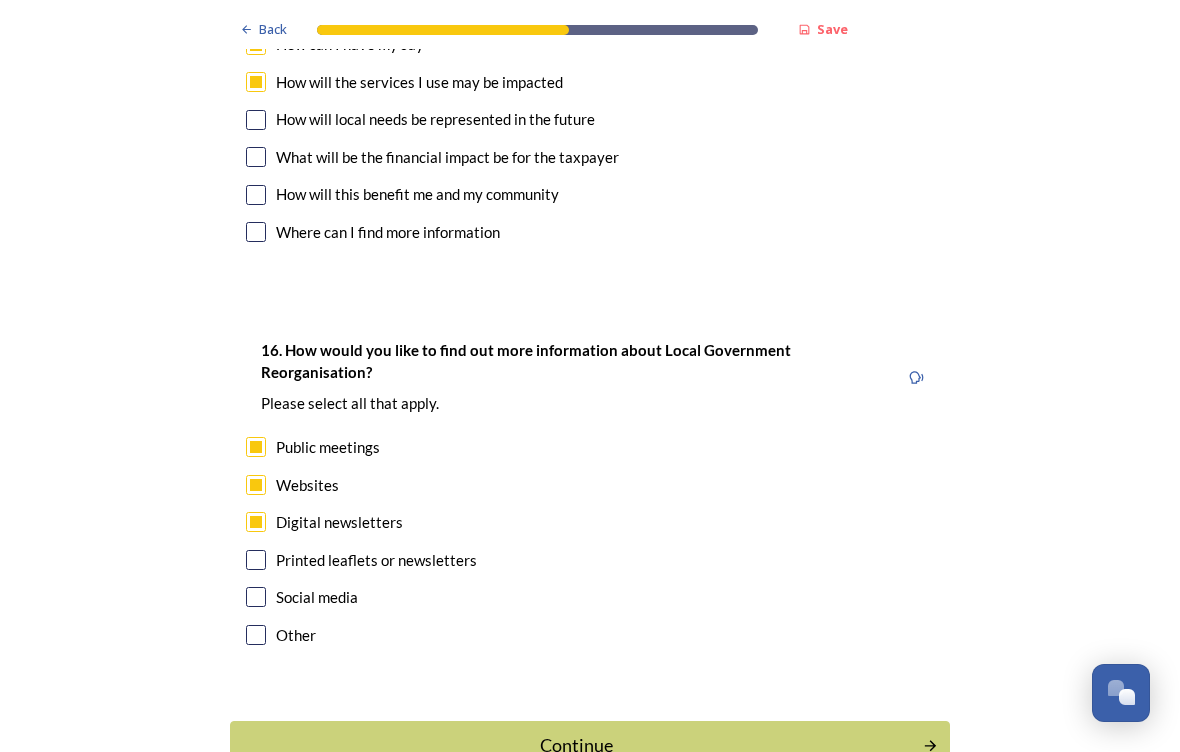 scroll, scrollTop: 5788, scrollLeft: 0, axis: vertical 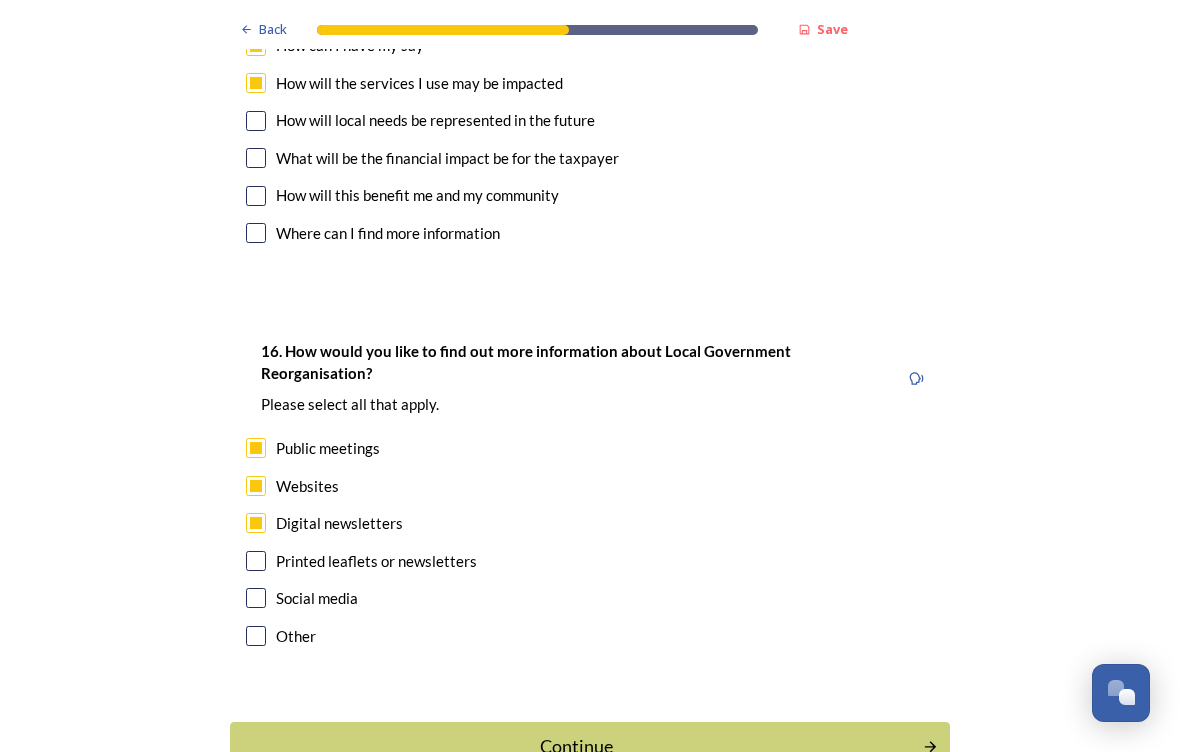 click on "Continue" at bounding box center [576, 746] 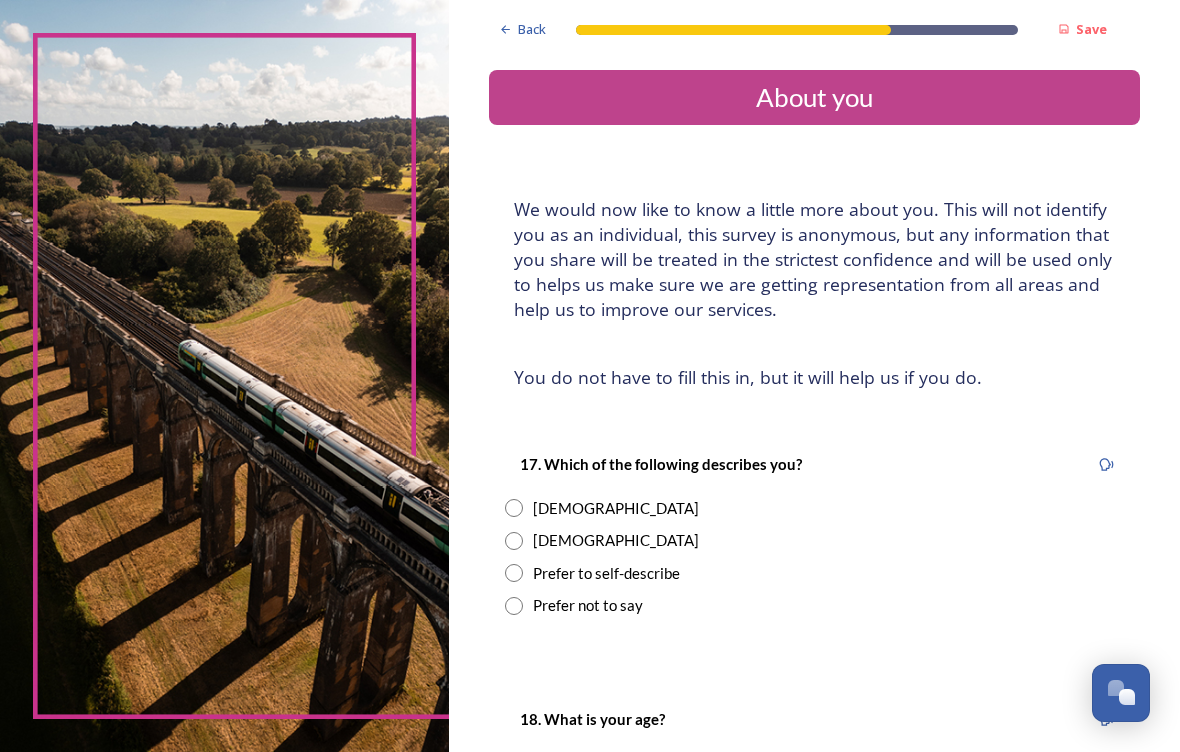 scroll, scrollTop: 16, scrollLeft: 0, axis: vertical 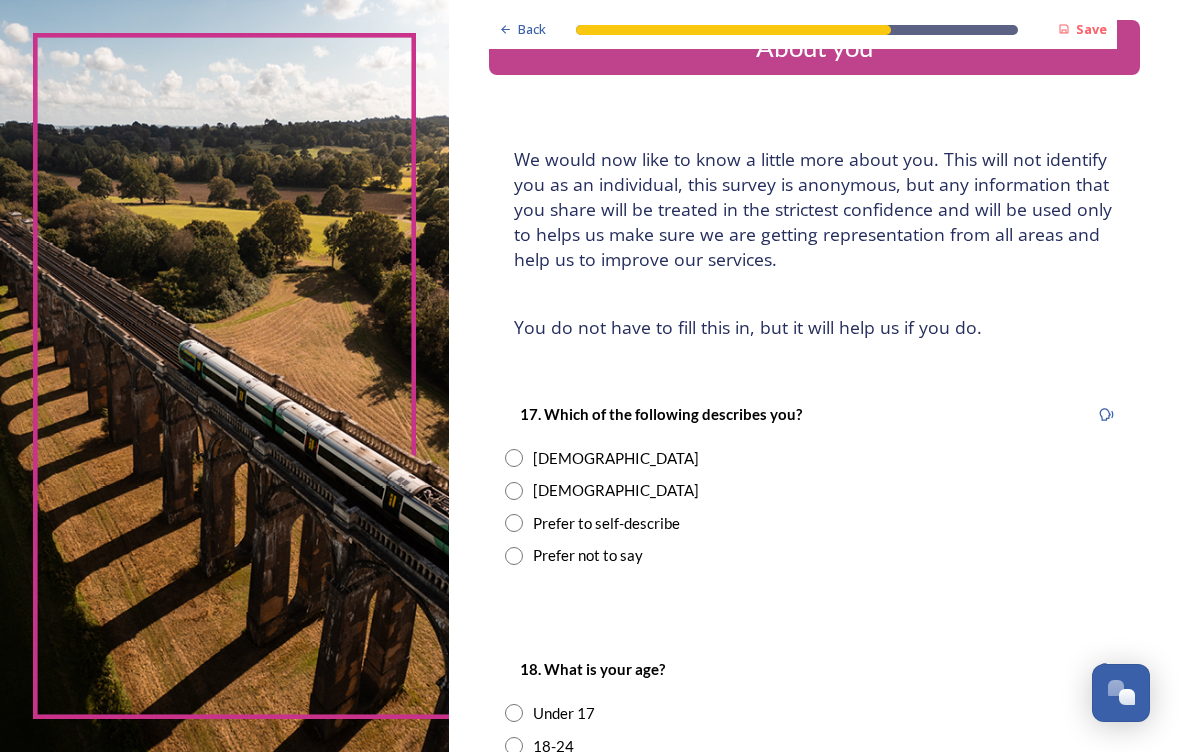 click at bounding box center (514, 458) 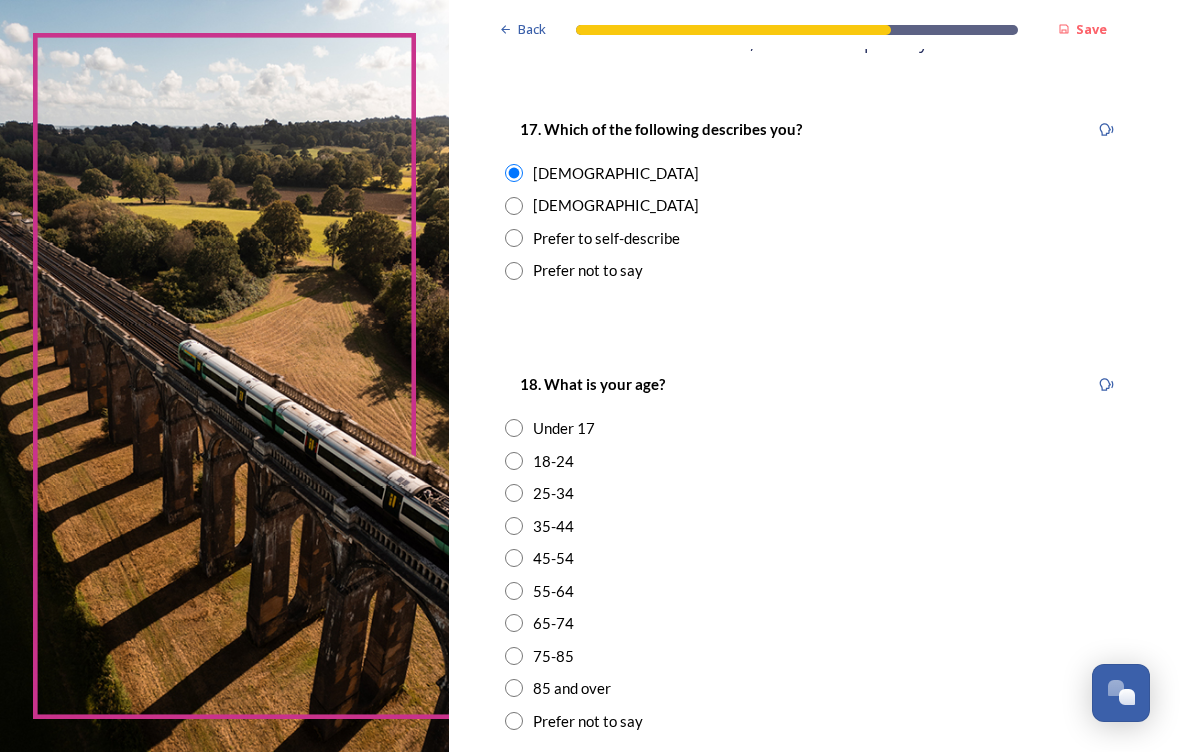 scroll, scrollTop: 335, scrollLeft: 0, axis: vertical 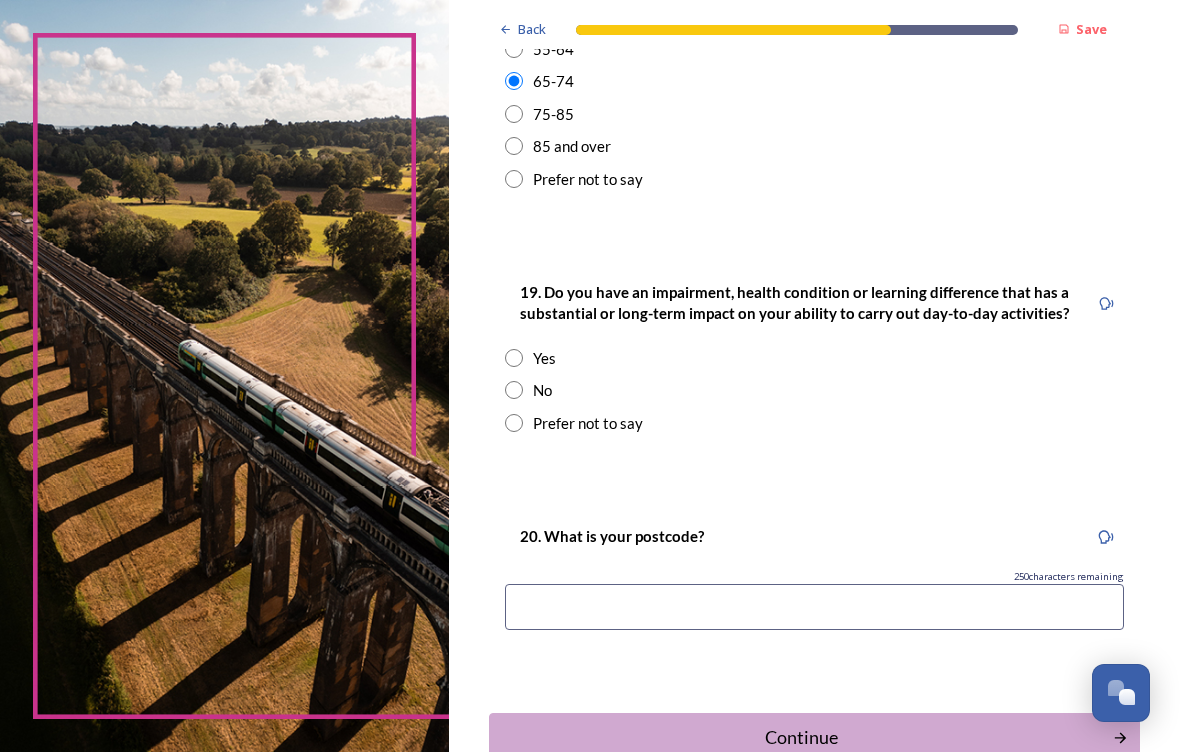 click at bounding box center (514, 390) 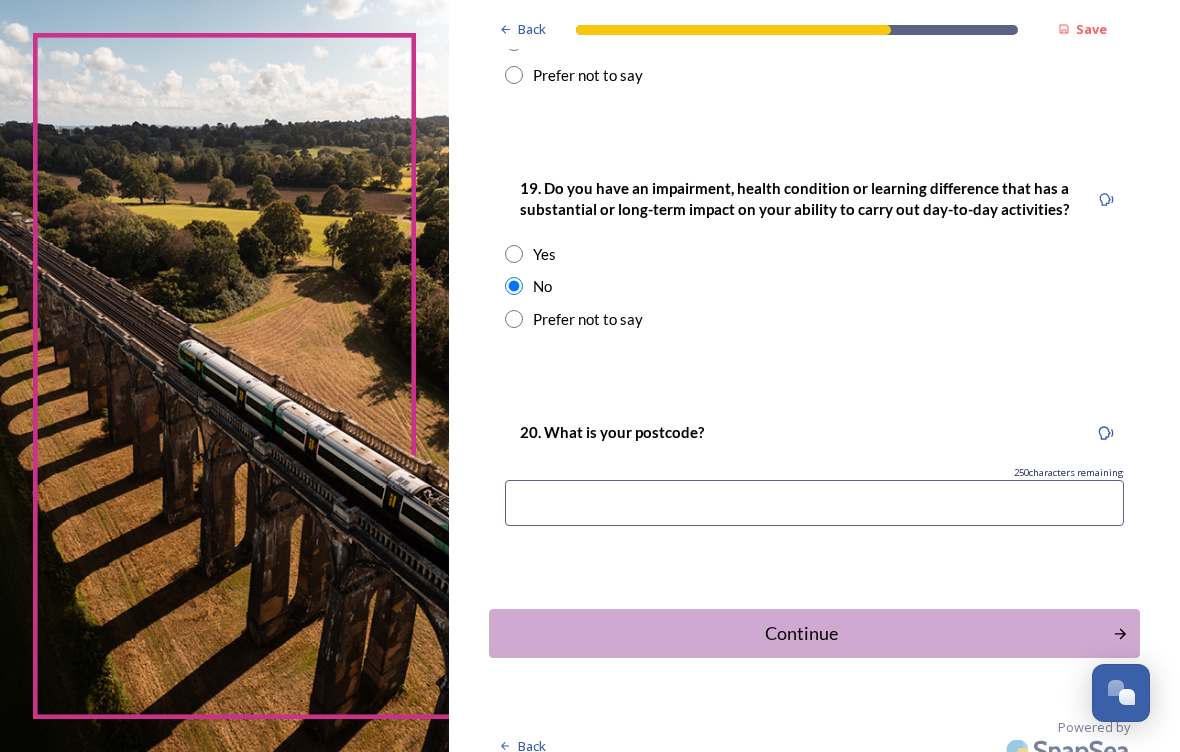 scroll, scrollTop: 980, scrollLeft: 0, axis: vertical 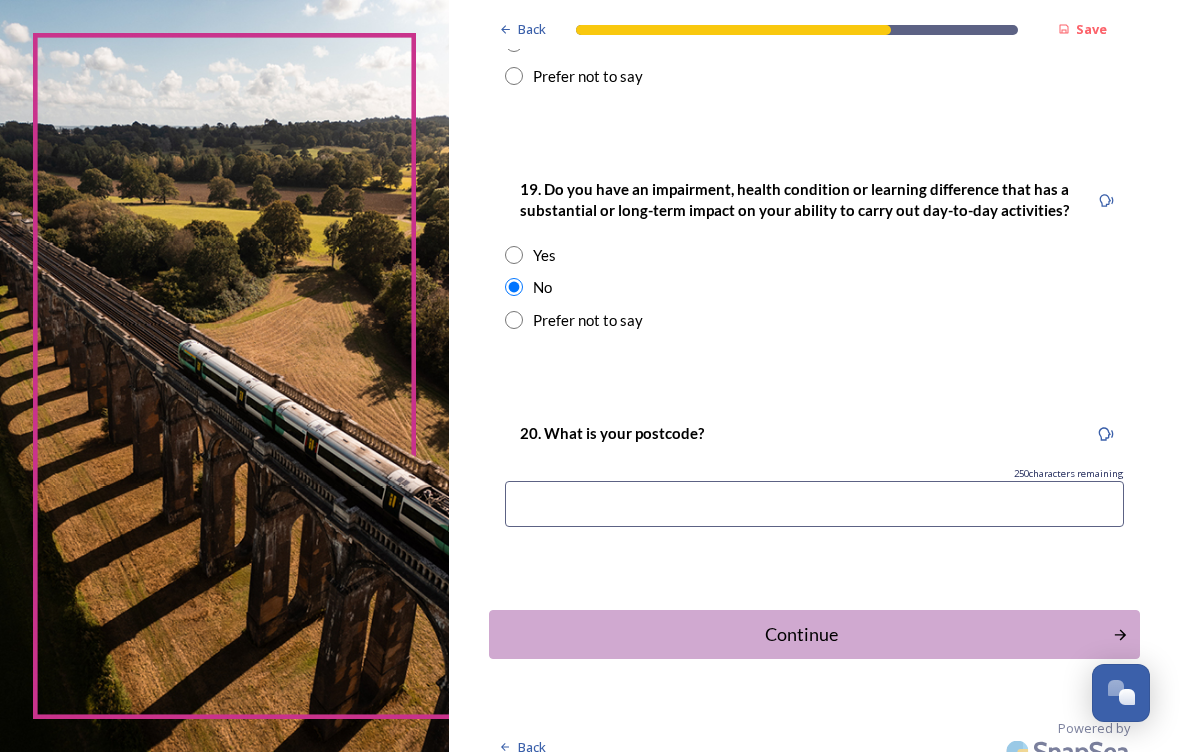 click on "Continue" at bounding box center (800, 634) 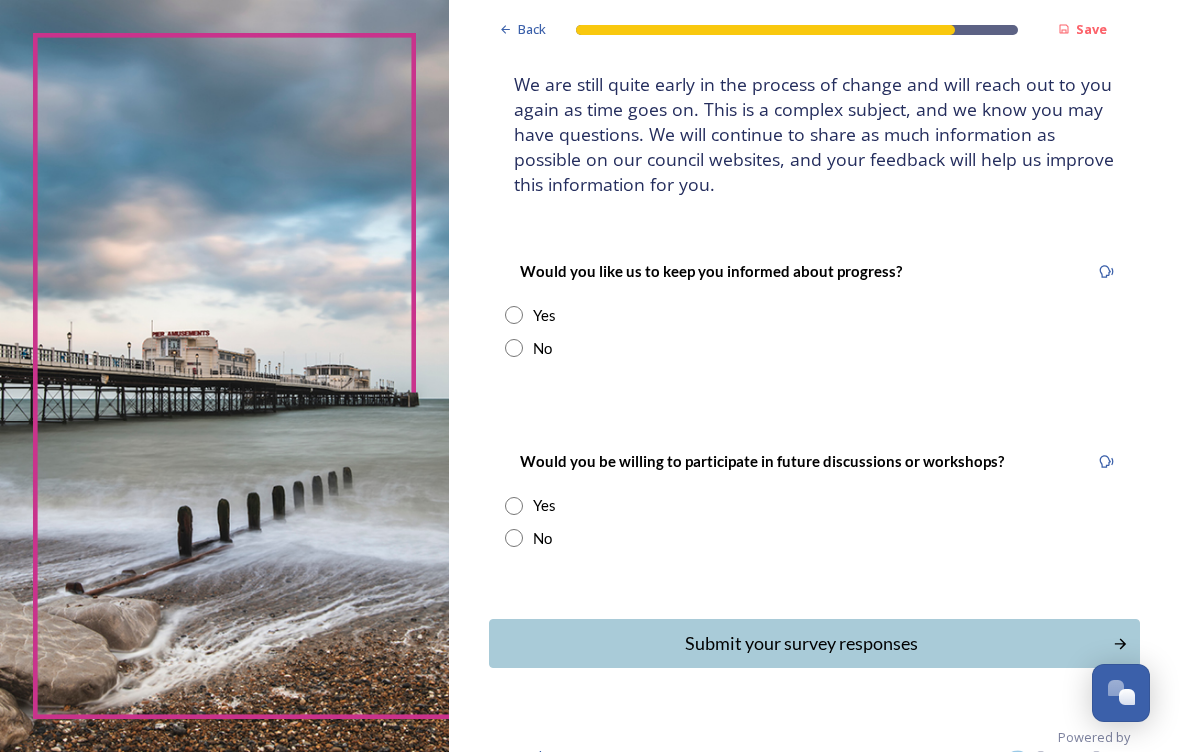 scroll, scrollTop: 124, scrollLeft: 0, axis: vertical 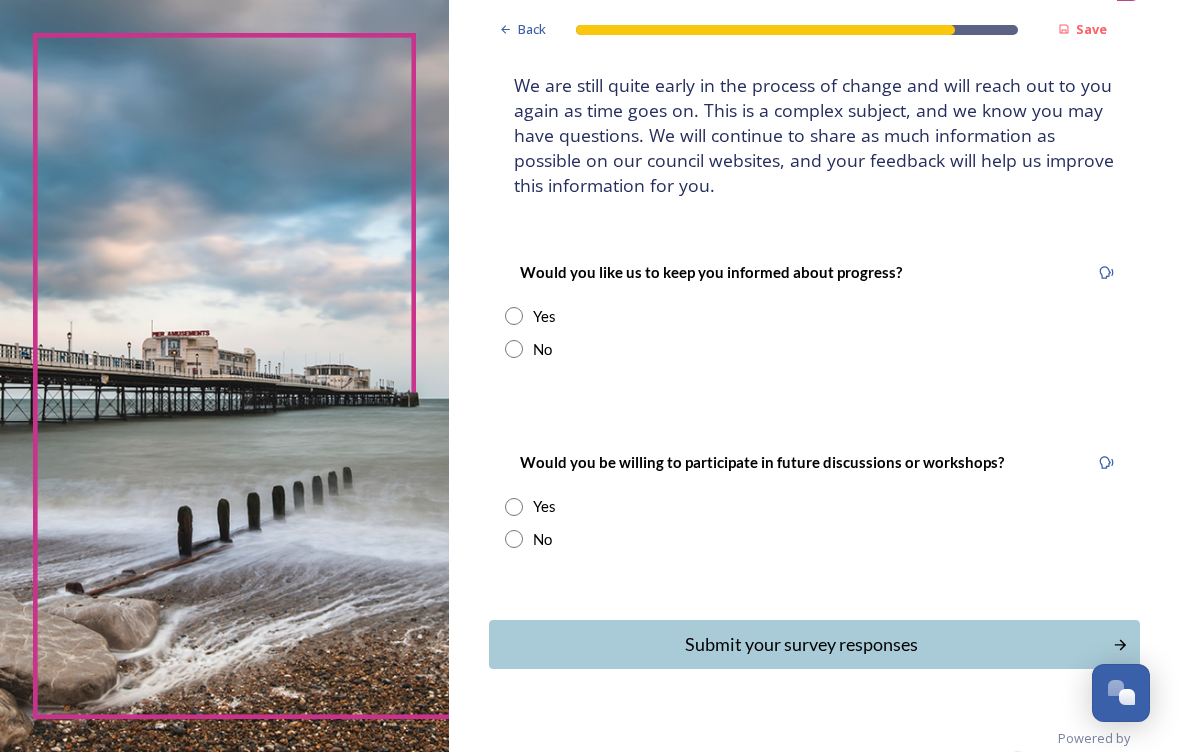 click on "Submit your survey responses" at bounding box center [800, 644] 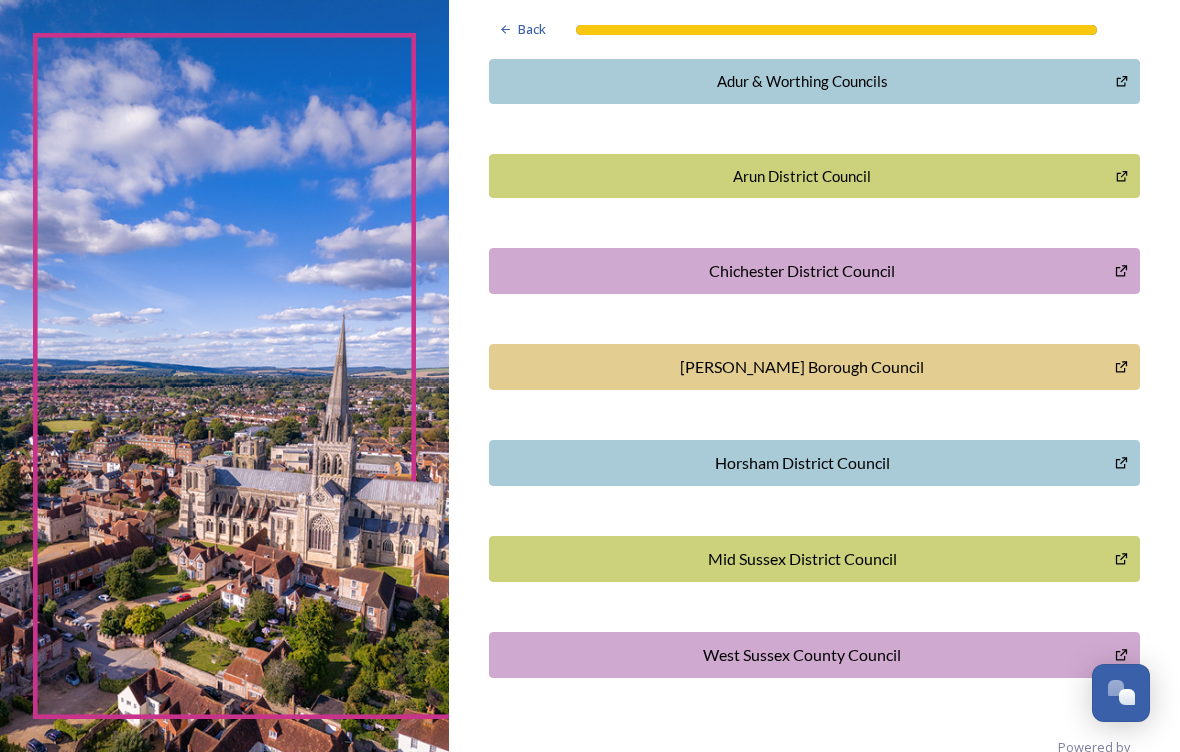scroll, scrollTop: 493, scrollLeft: 0, axis: vertical 